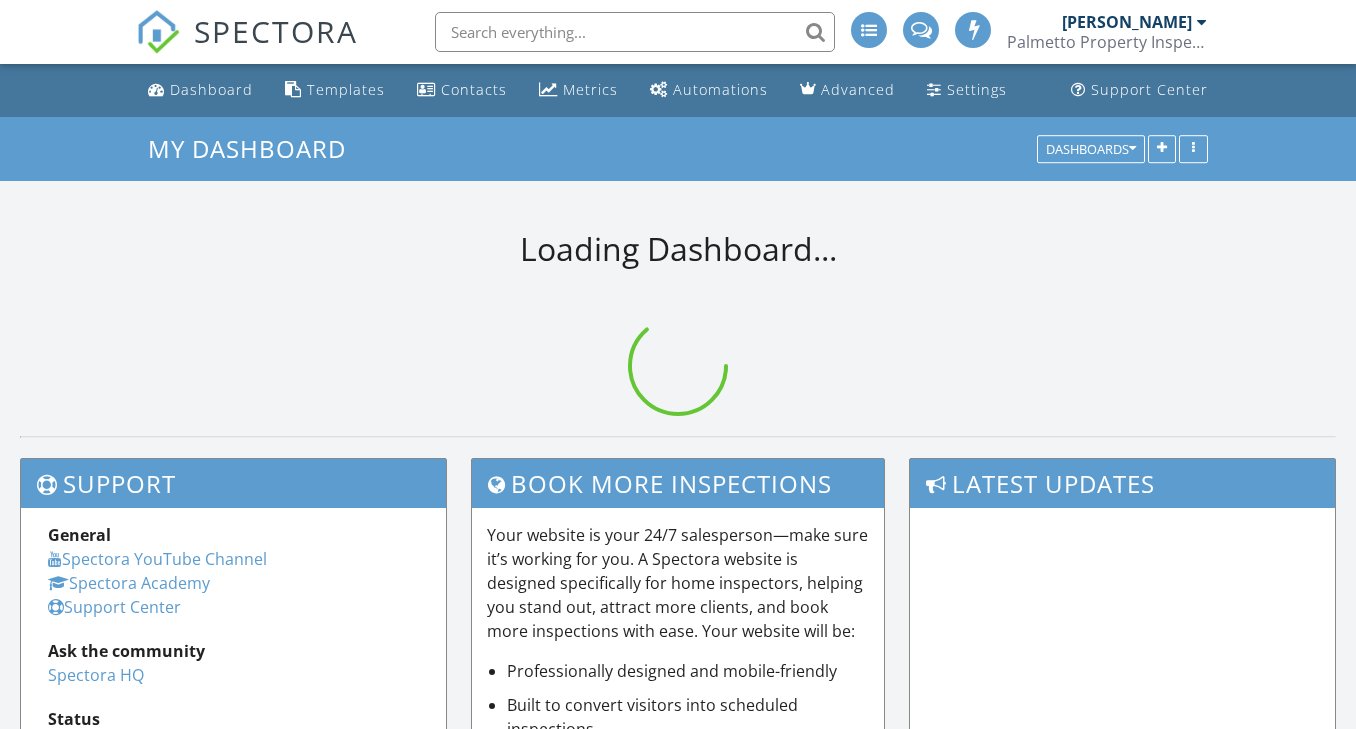 scroll, scrollTop: 0, scrollLeft: 0, axis: both 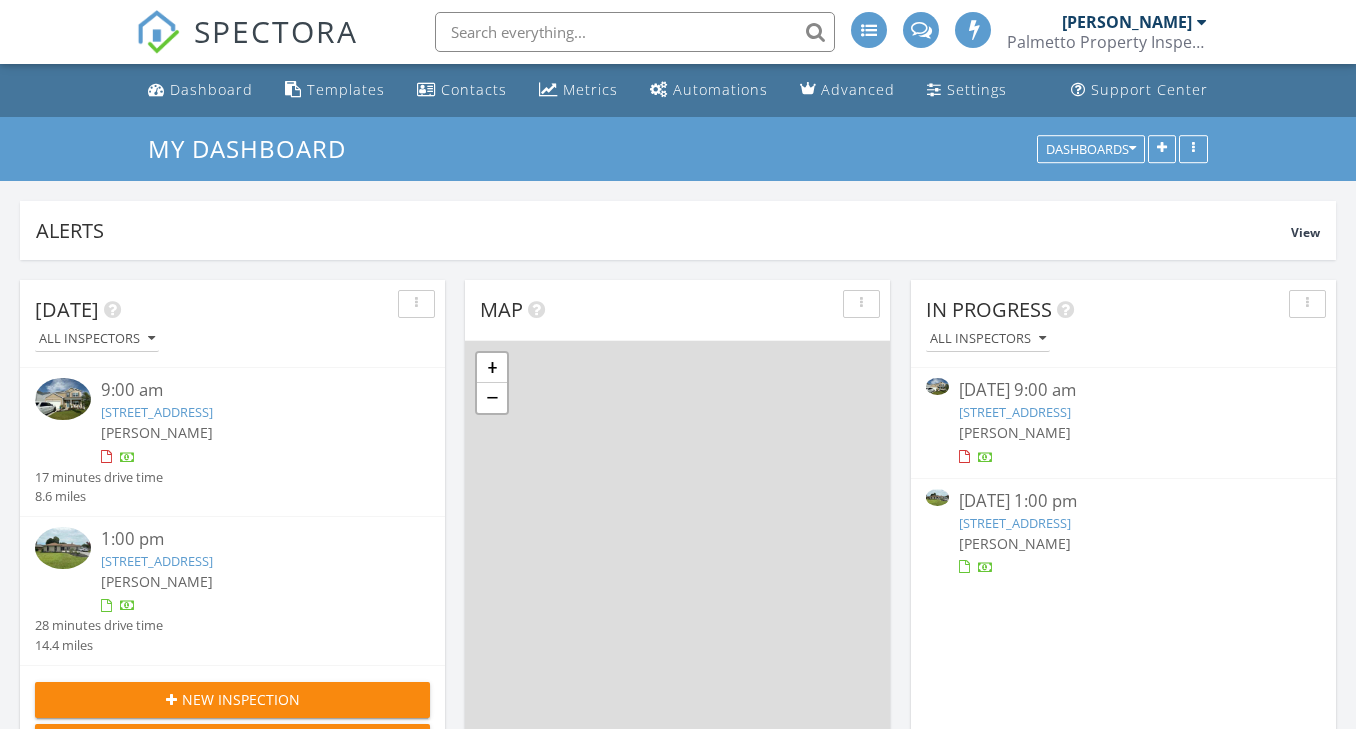 click on "[STREET_ADDRESS]" at bounding box center (157, 412) 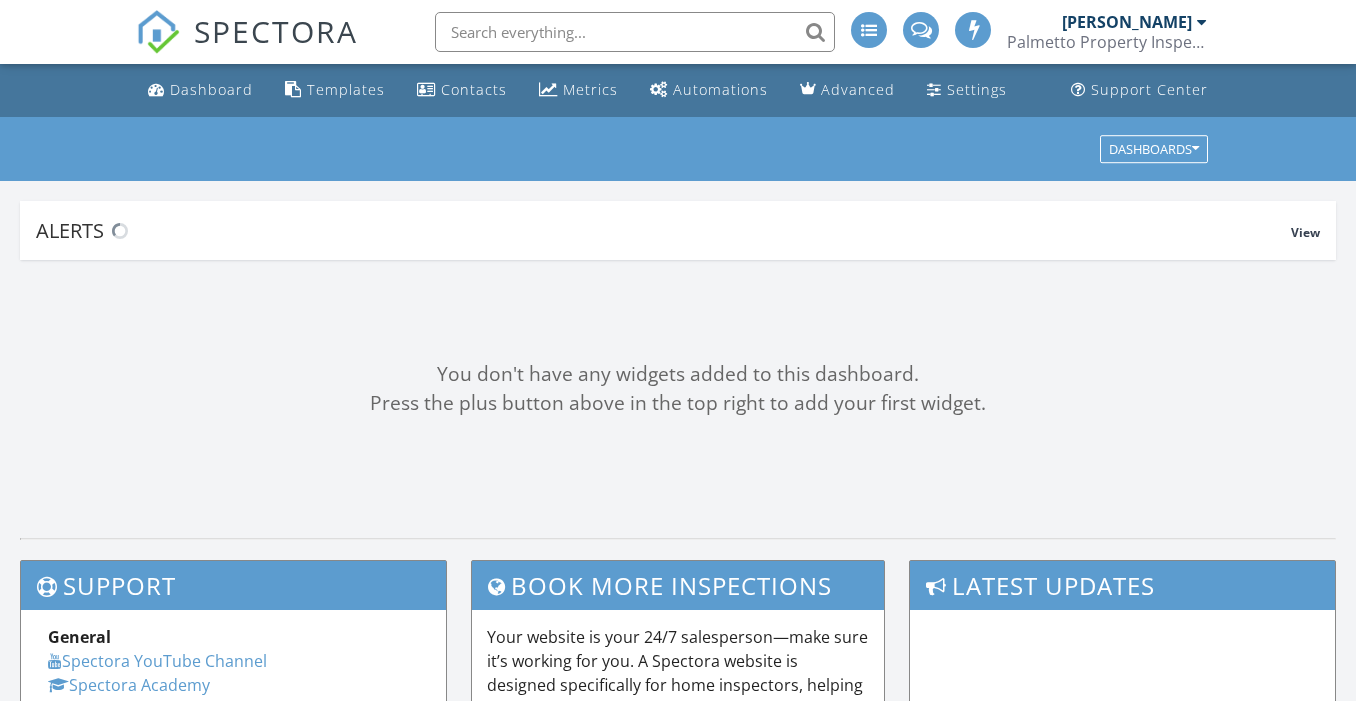 scroll, scrollTop: 0, scrollLeft: 0, axis: both 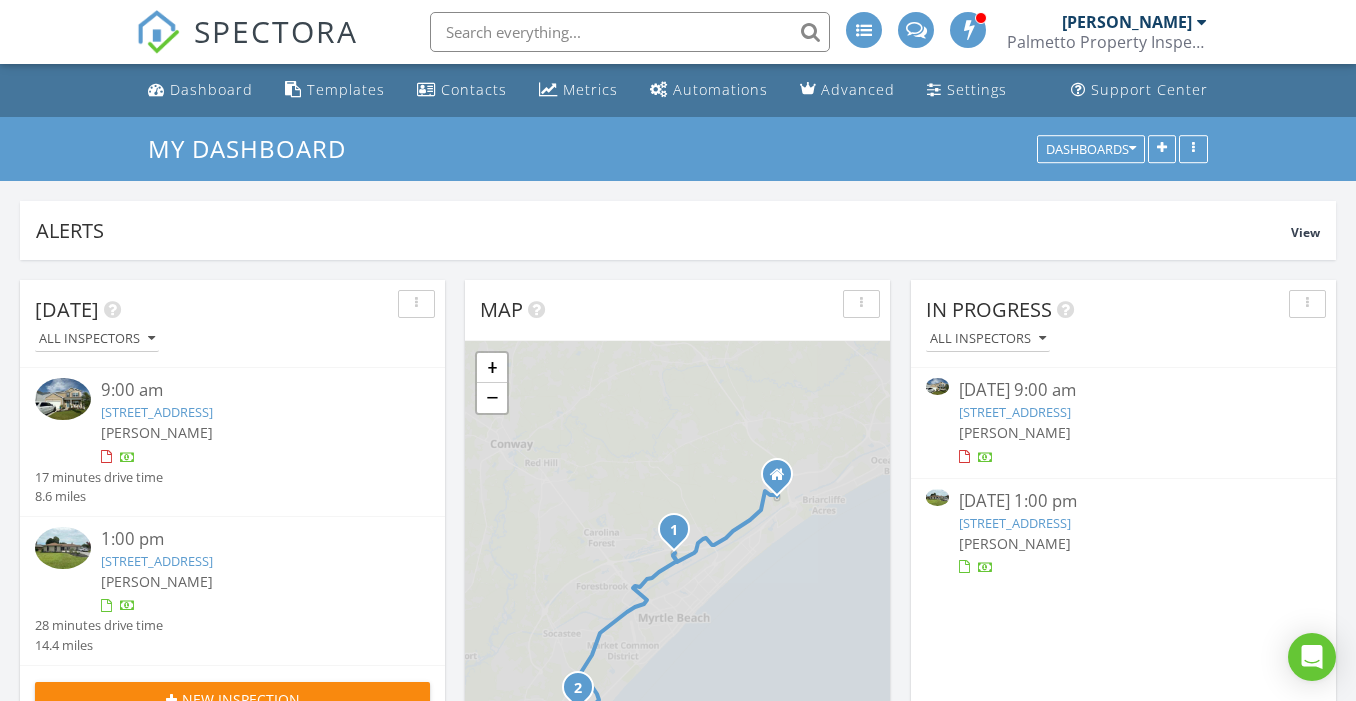 click on "[STREET_ADDRESS]" at bounding box center [157, 412] 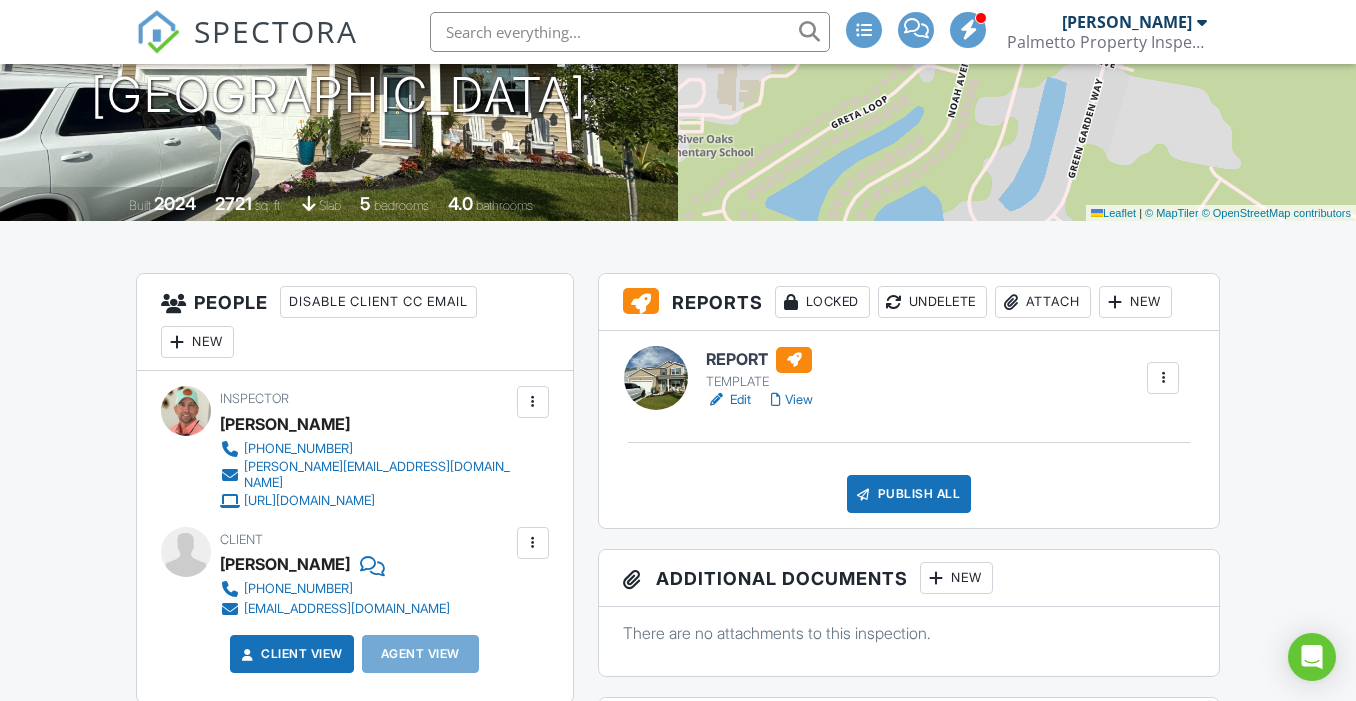 scroll, scrollTop: 313, scrollLeft: 0, axis: vertical 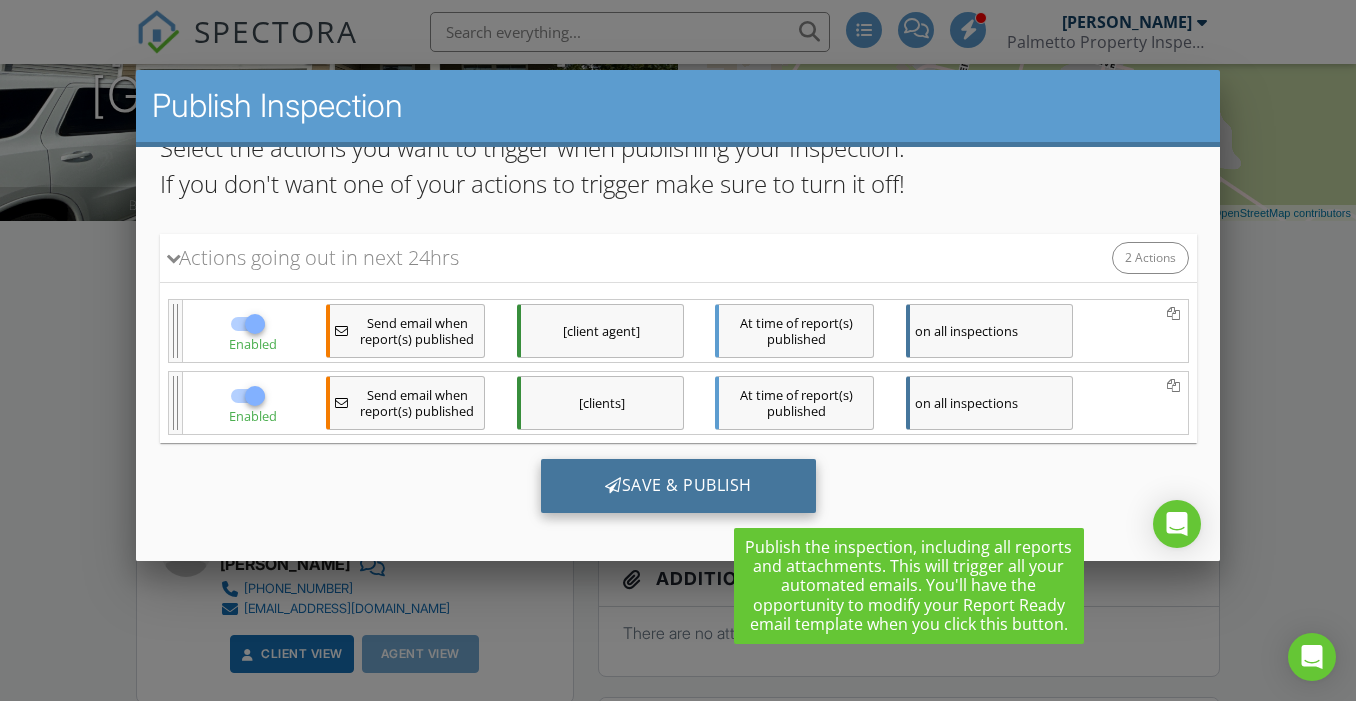 click on "Save & Publish" at bounding box center (677, 486) 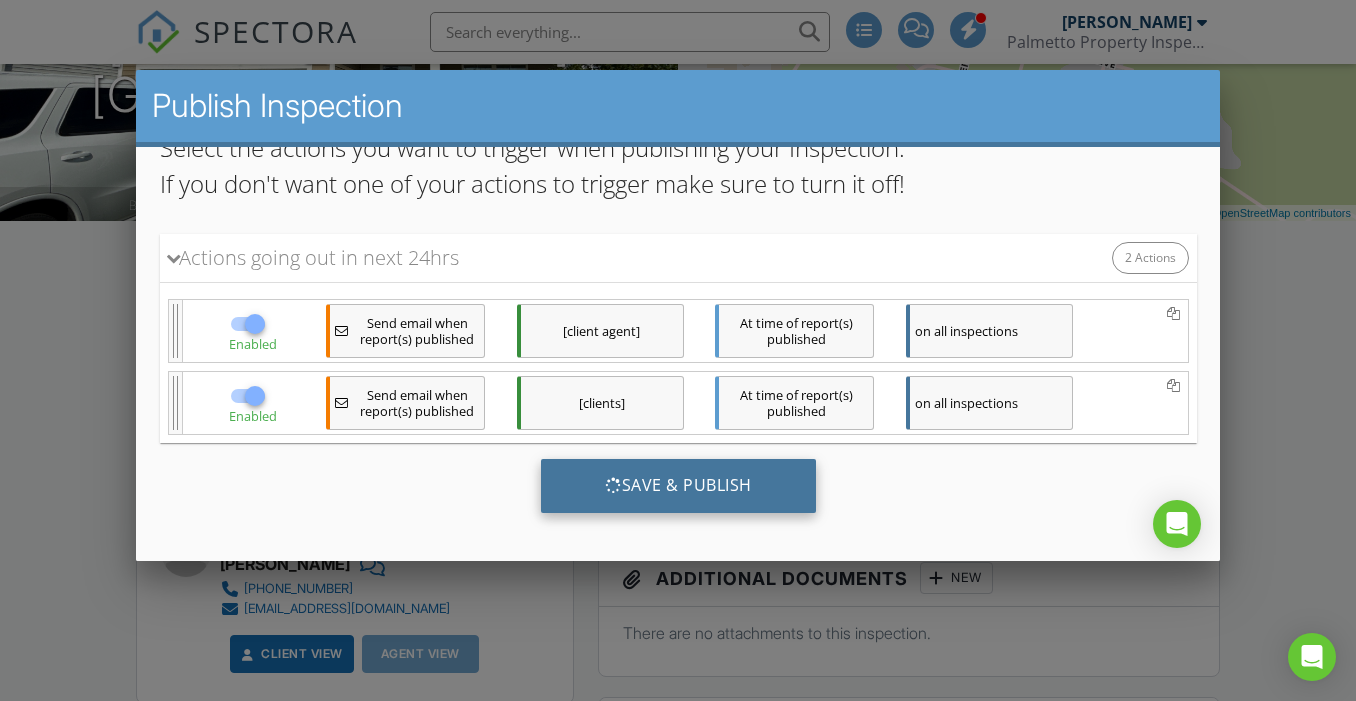 scroll, scrollTop: 172, scrollLeft: 0, axis: vertical 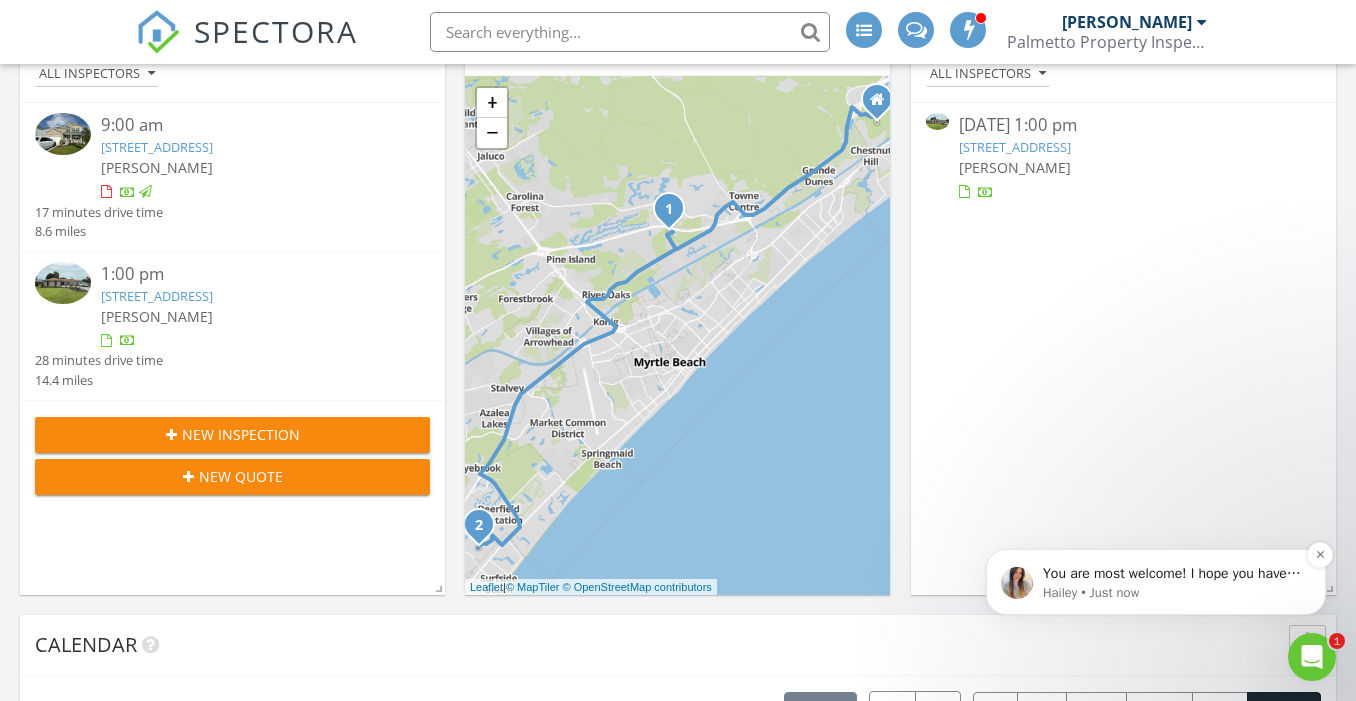 click on "You are most welcome! I hope you have a great rest of your day!" at bounding box center (1172, 574) 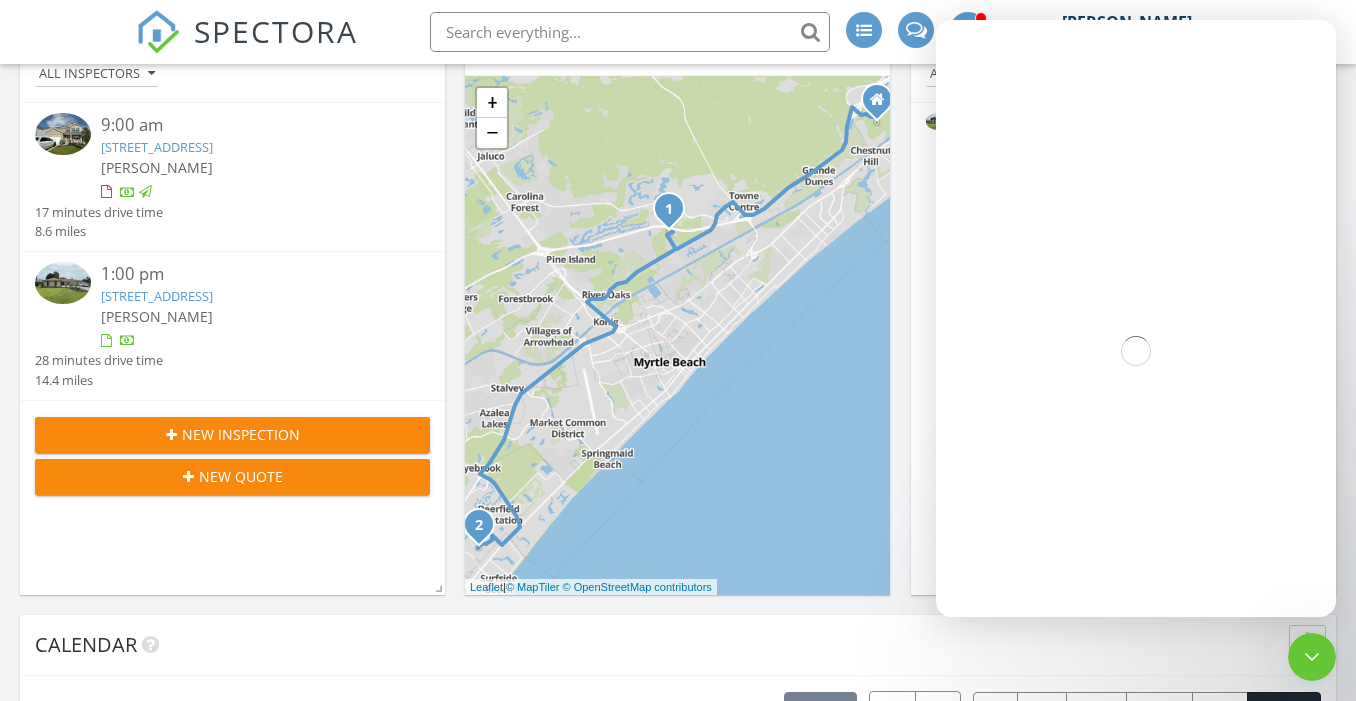 scroll, scrollTop: 0, scrollLeft: 0, axis: both 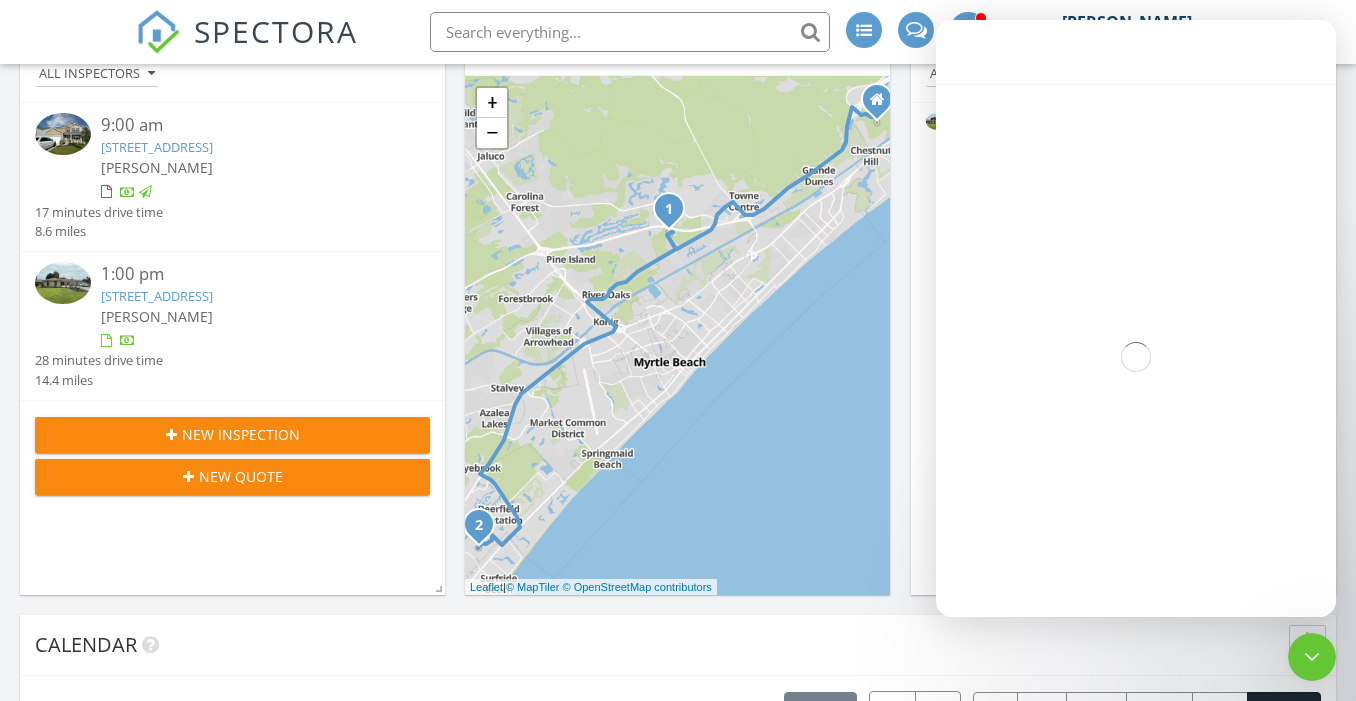 click 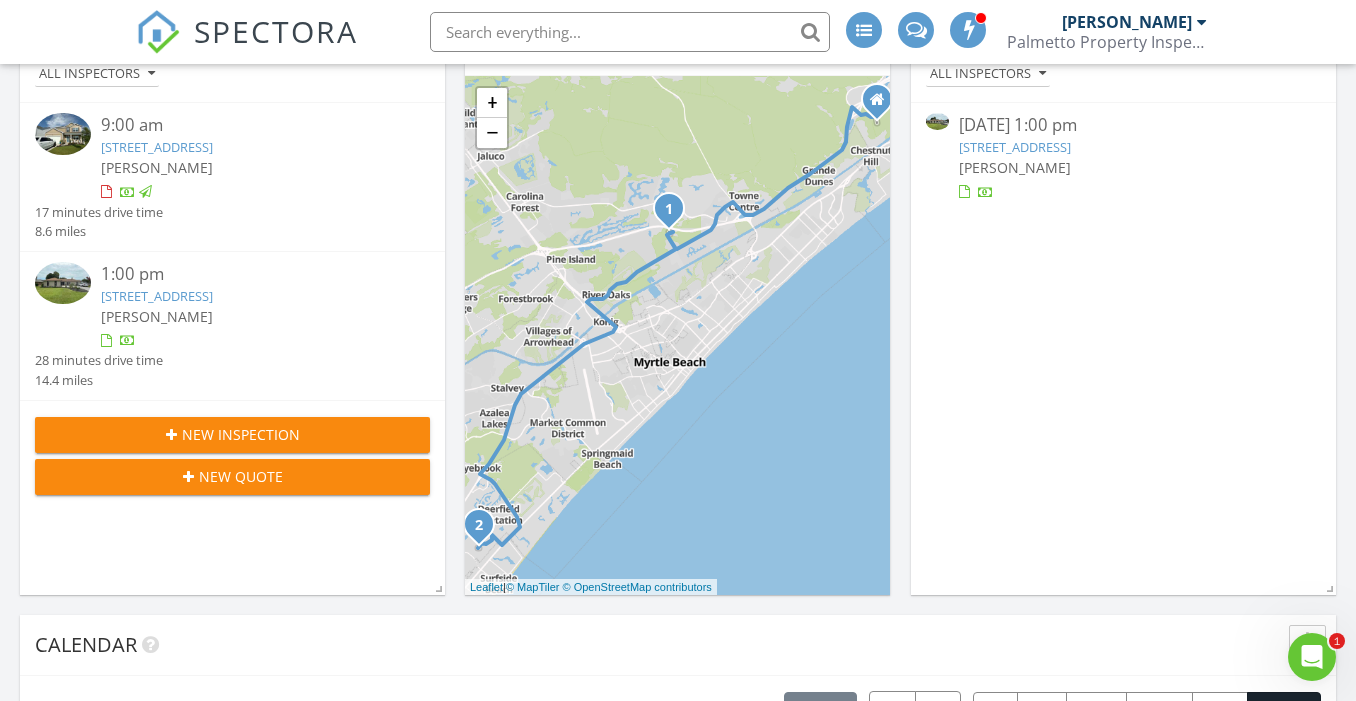 scroll, scrollTop: 854, scrollLeft: 0, axis: vertical 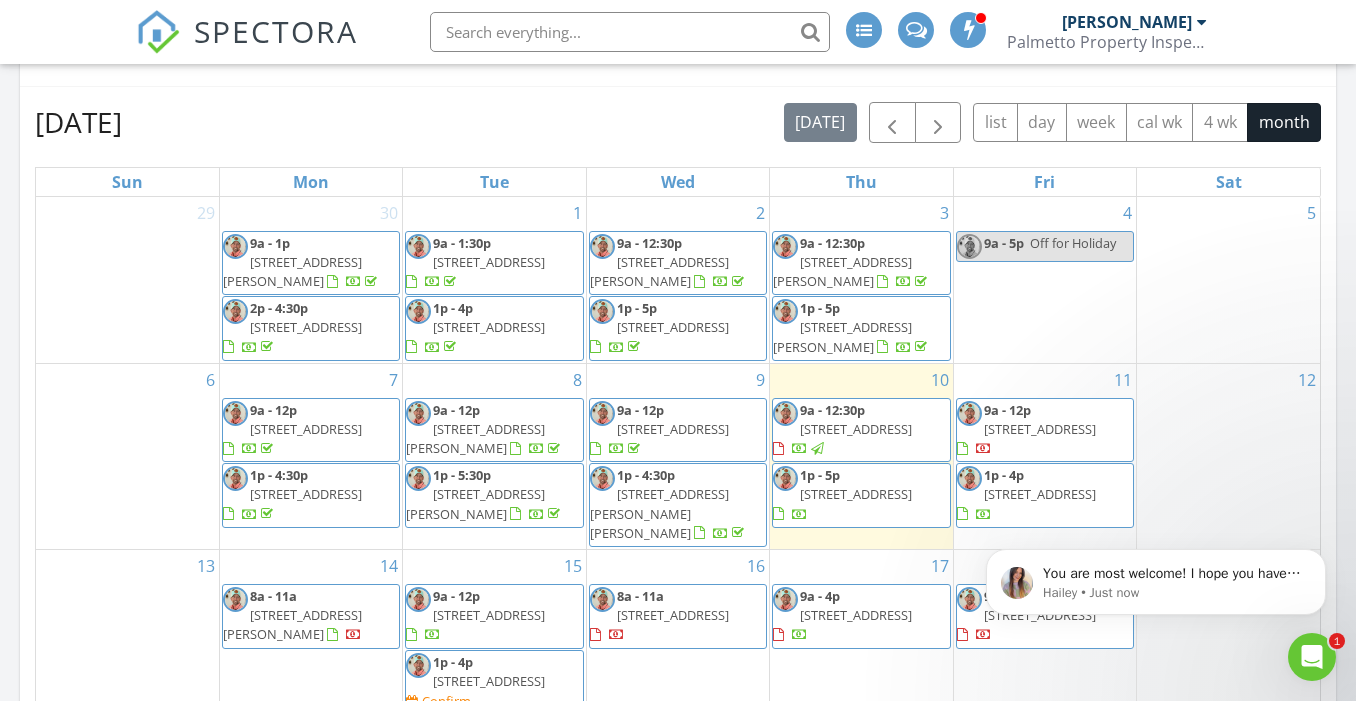 click 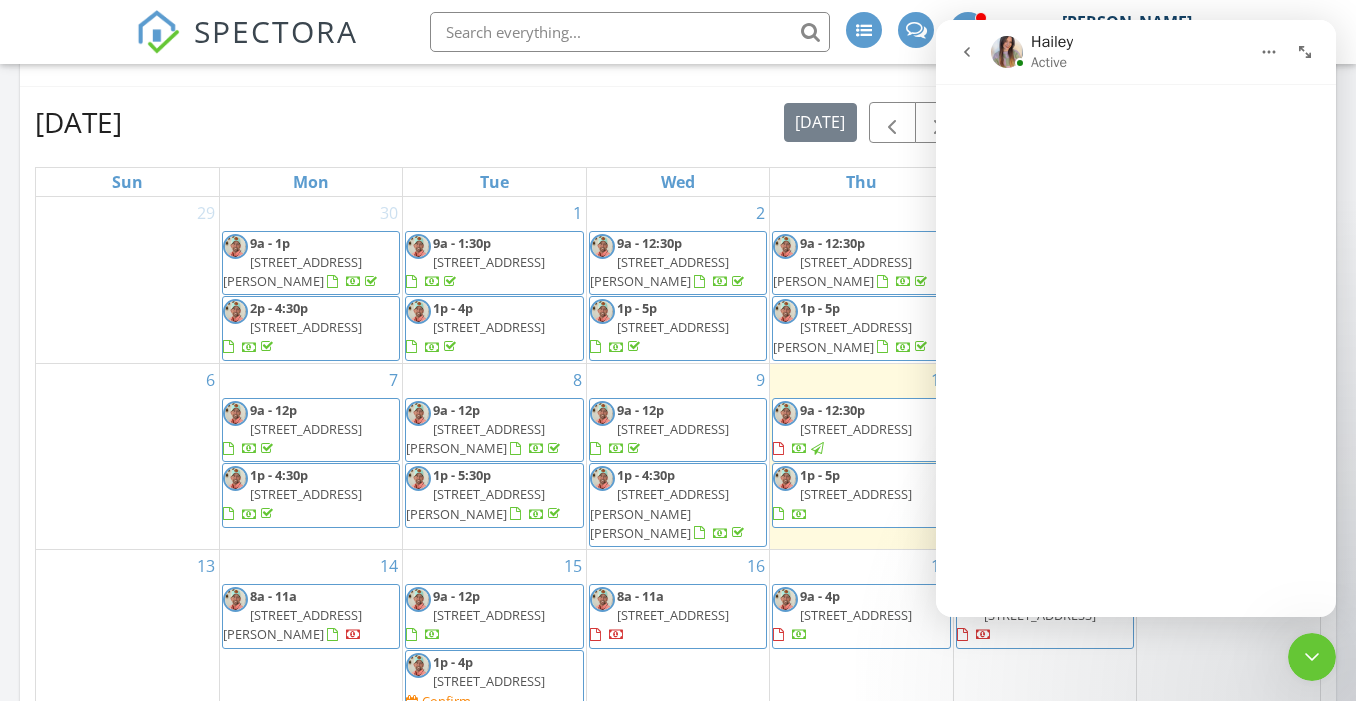 scroll, scrollTop: 0, scrollLeft: 0, axis: both 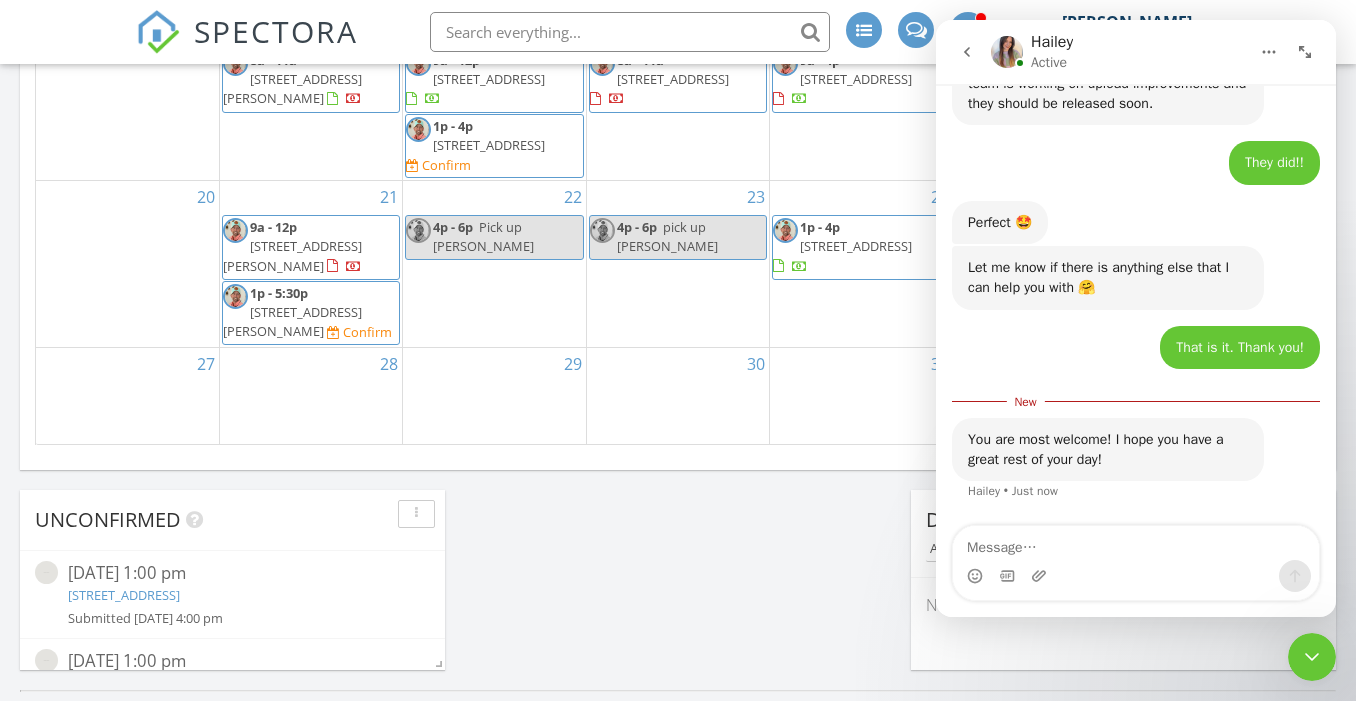 click 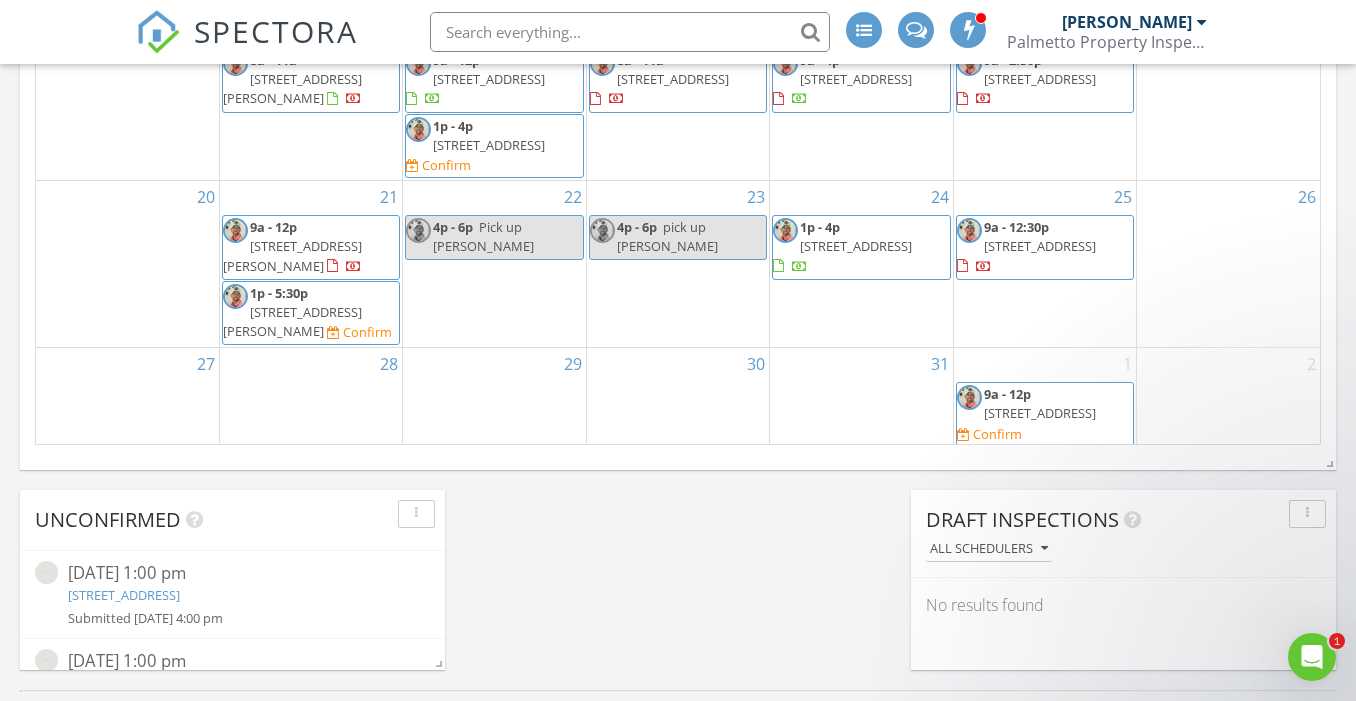 scroll, scrollTop: 1264, scrollLeft: 0, axis: vertical 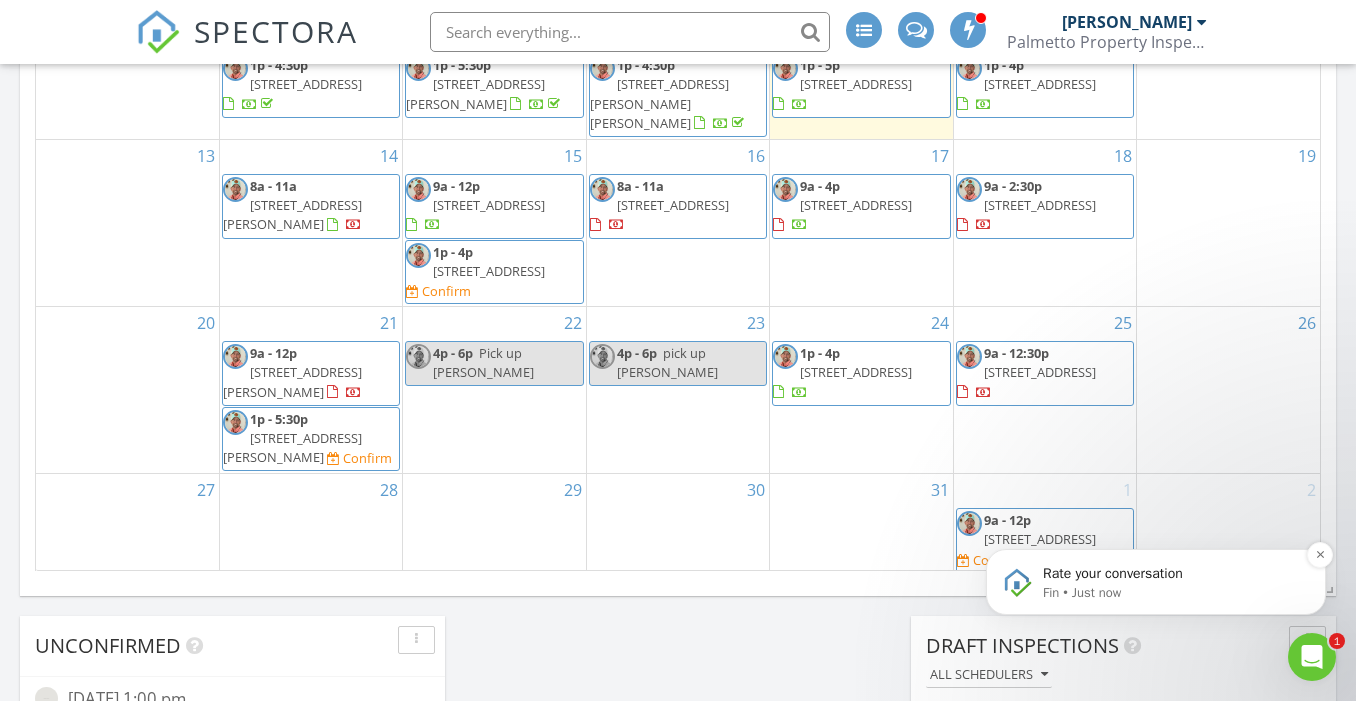 click on "Fin • Just now" at bounding box center (1172, 593) 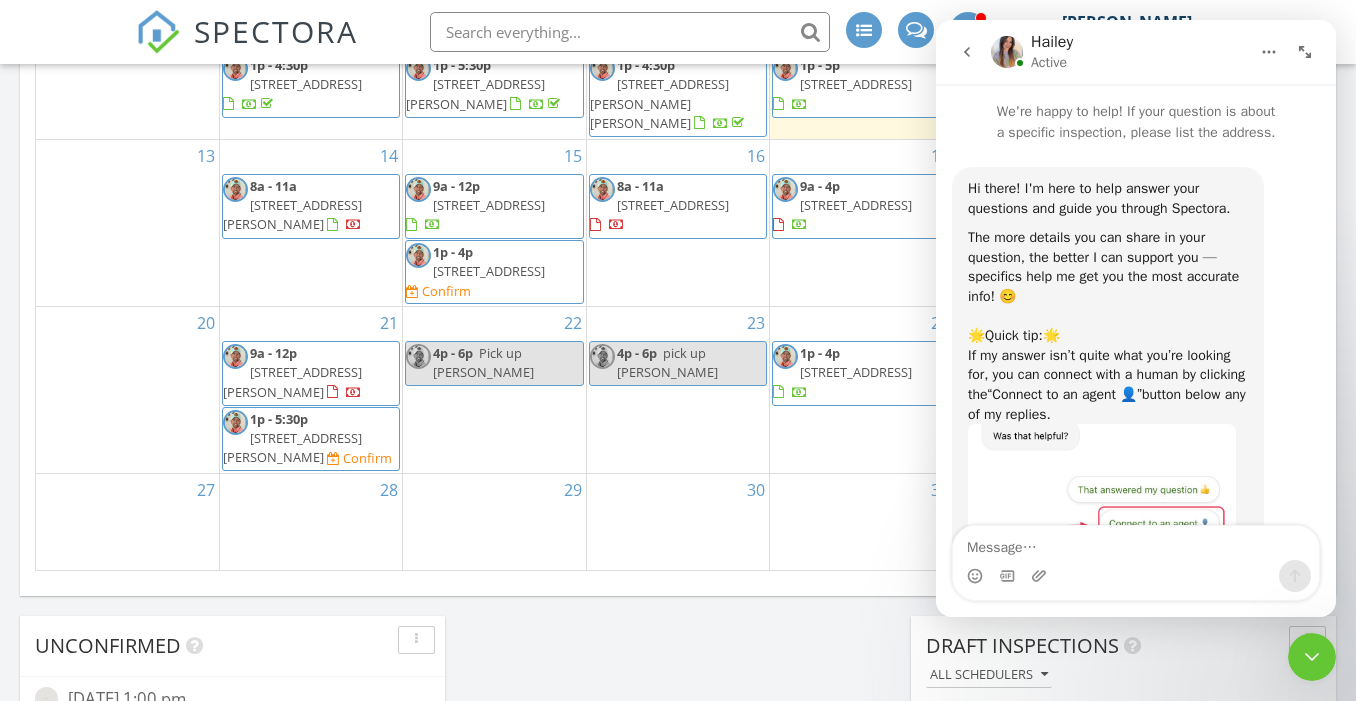 scroll, scrollTop: 1722, scrollLeft: 0, axis: vertical 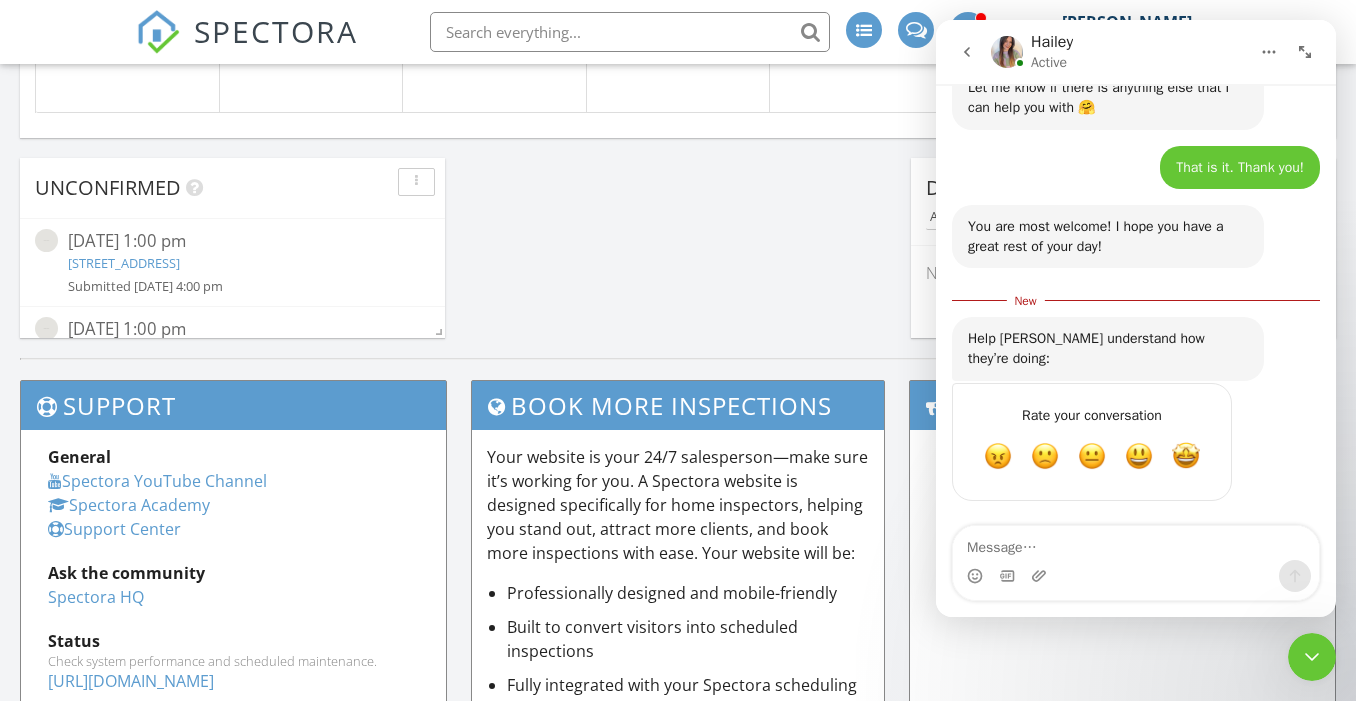 click 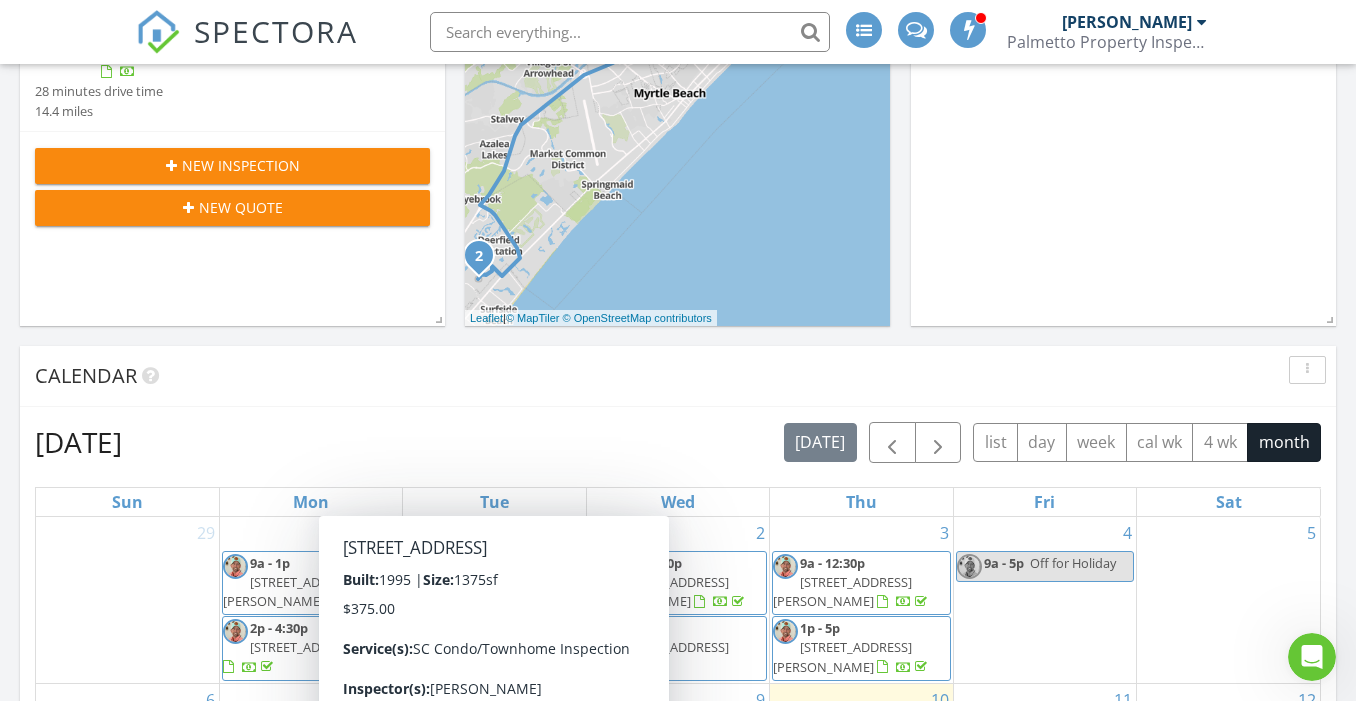 scroll, scrollTop: 279, scrollLeft: 0, axis: vertical 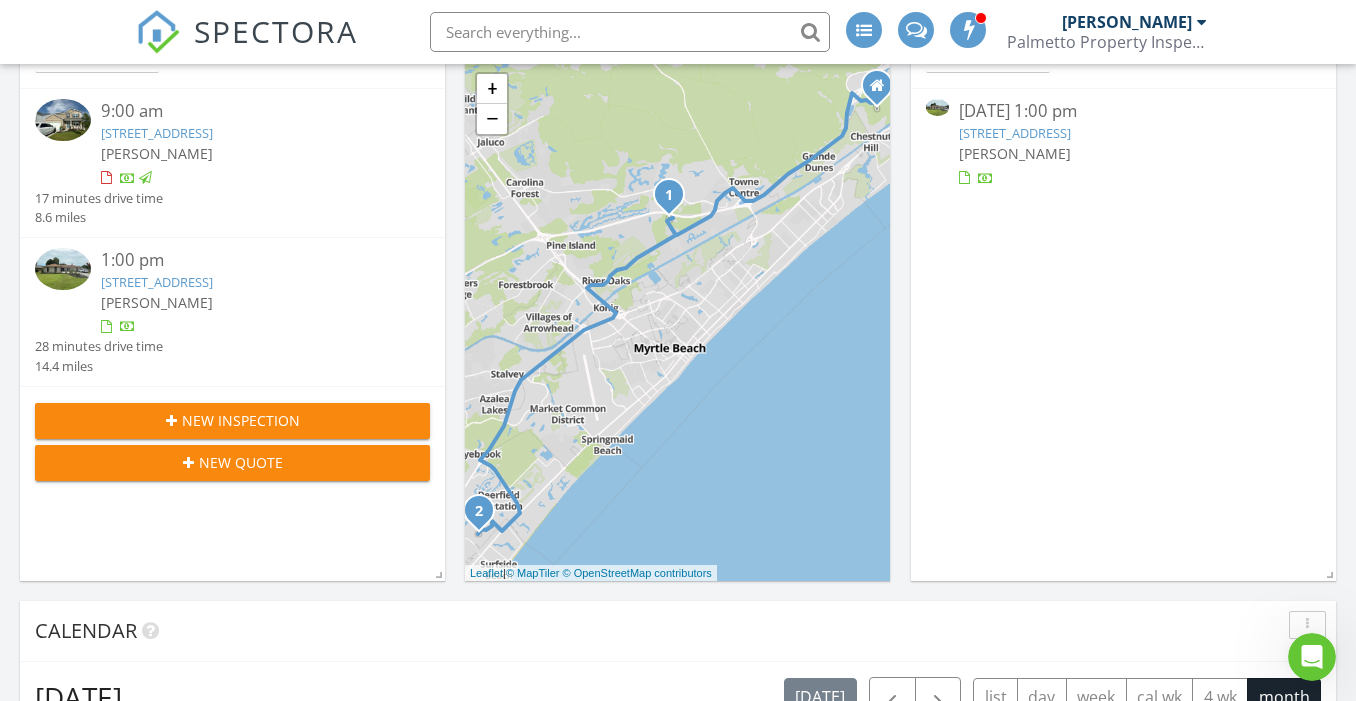 click at bounding box center (630, 32) 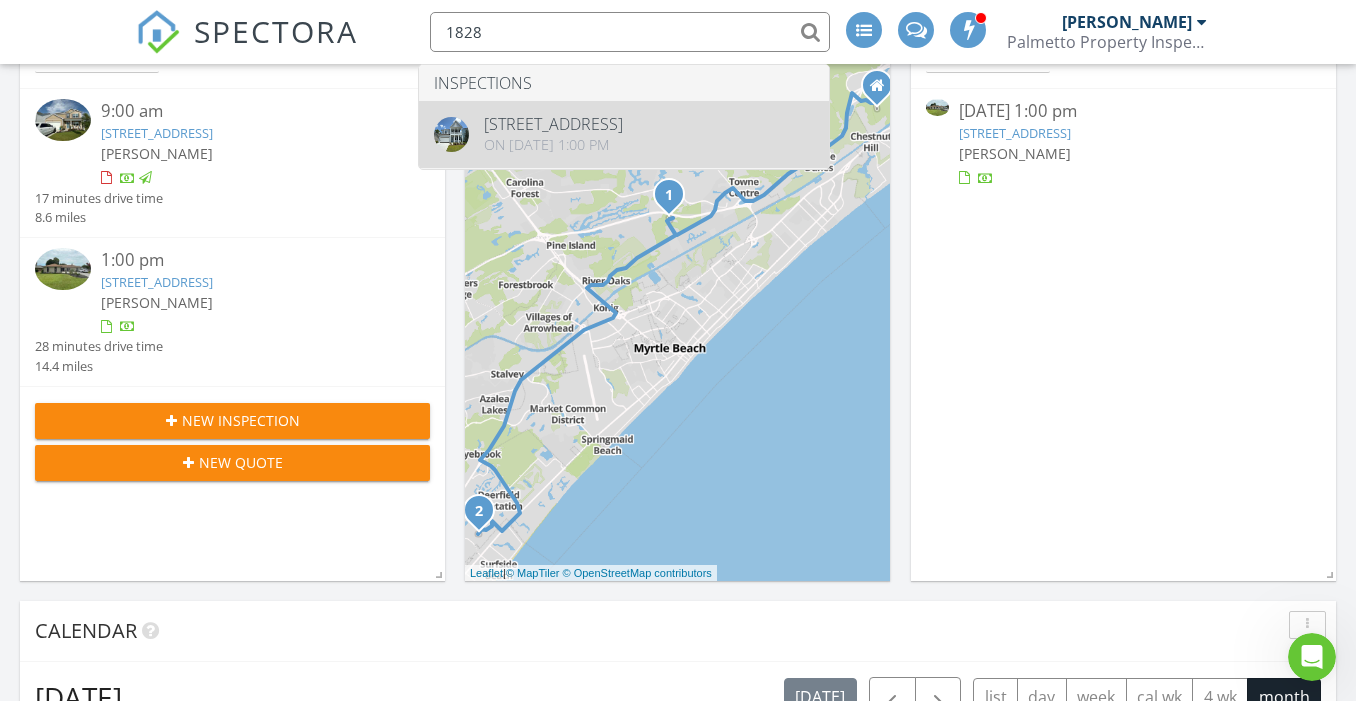 type on "1828" 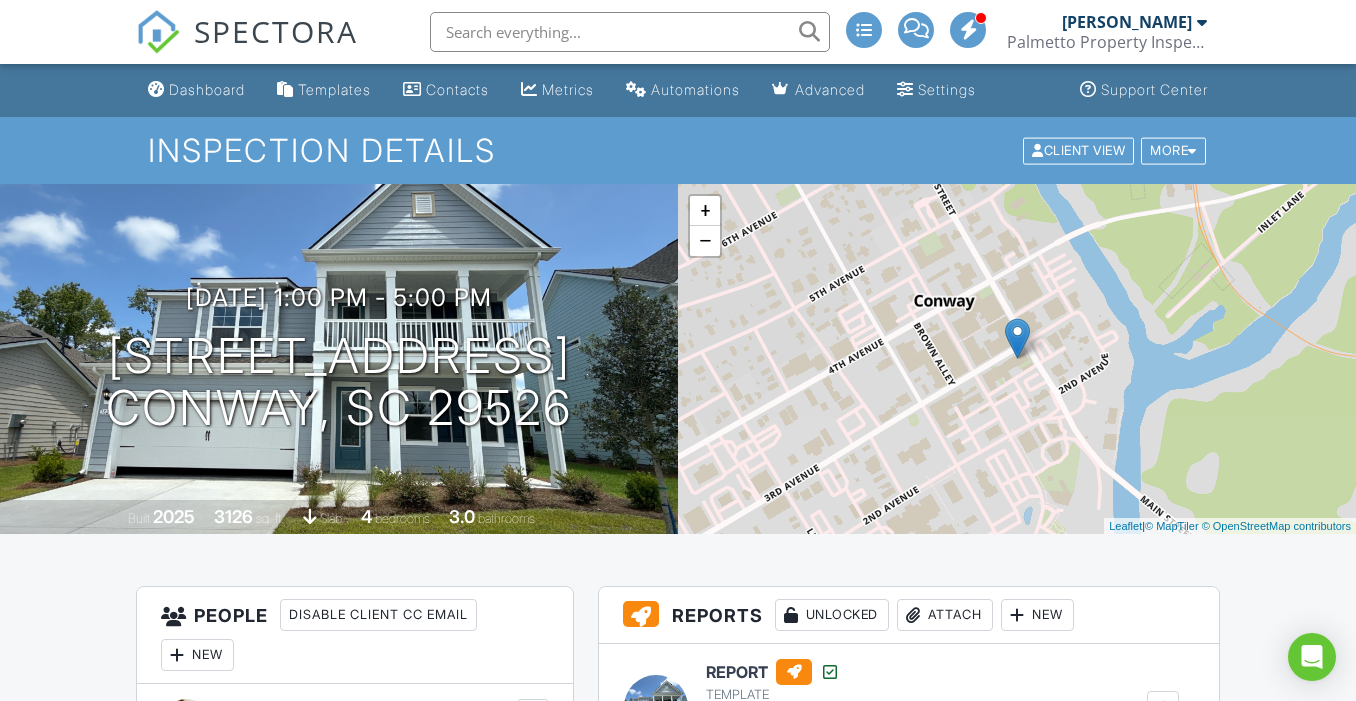 scroll, scrollTop: 0, scrollLeft: 0, axis: both 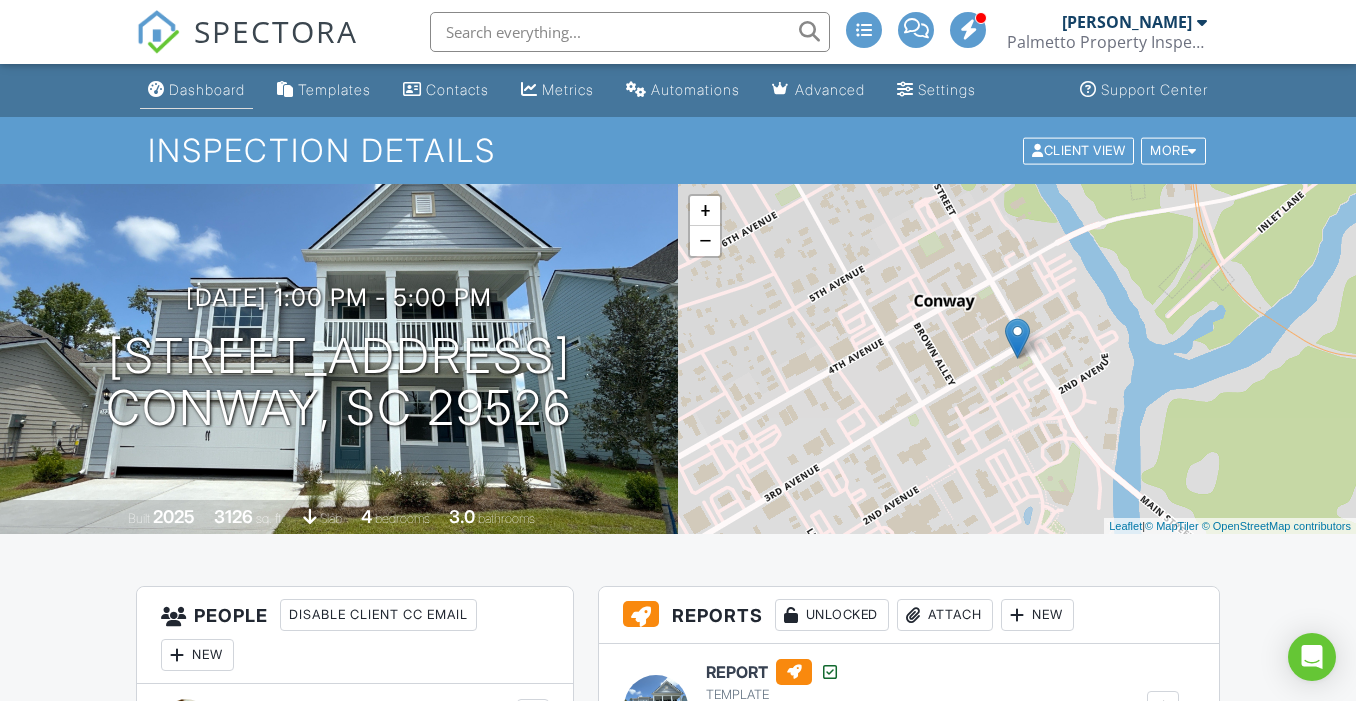 click on "Dashboard" at bounding box center [207, 89] 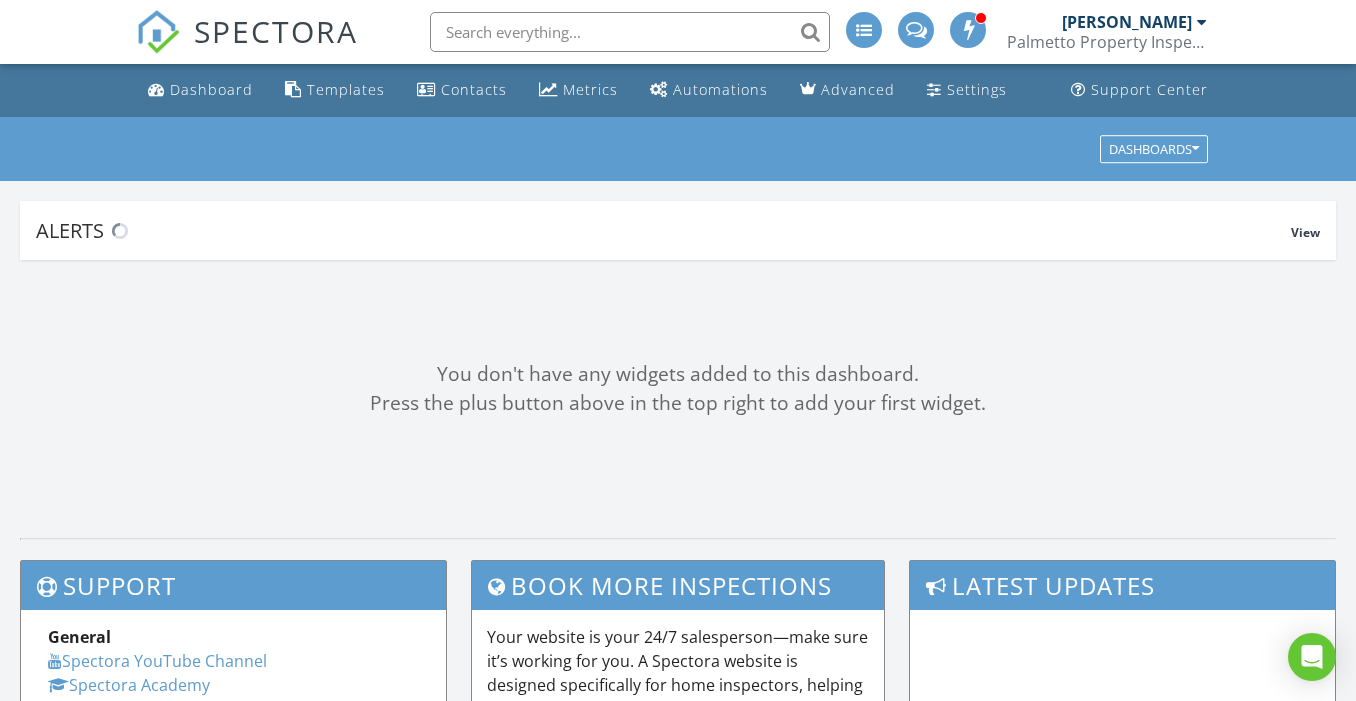 scroll, scrollTop: 0, scrollLeft: 0, axis: both 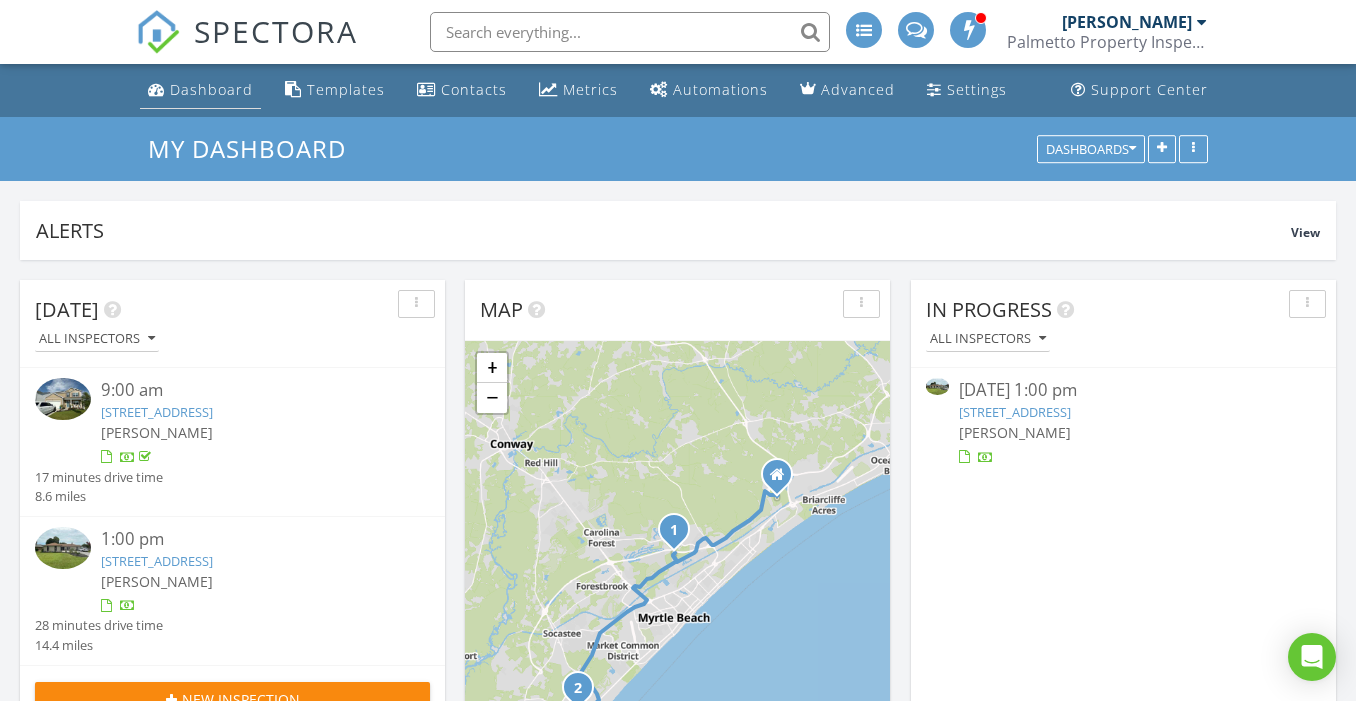 click on "Dashboard" at bounding box center [211, 89] 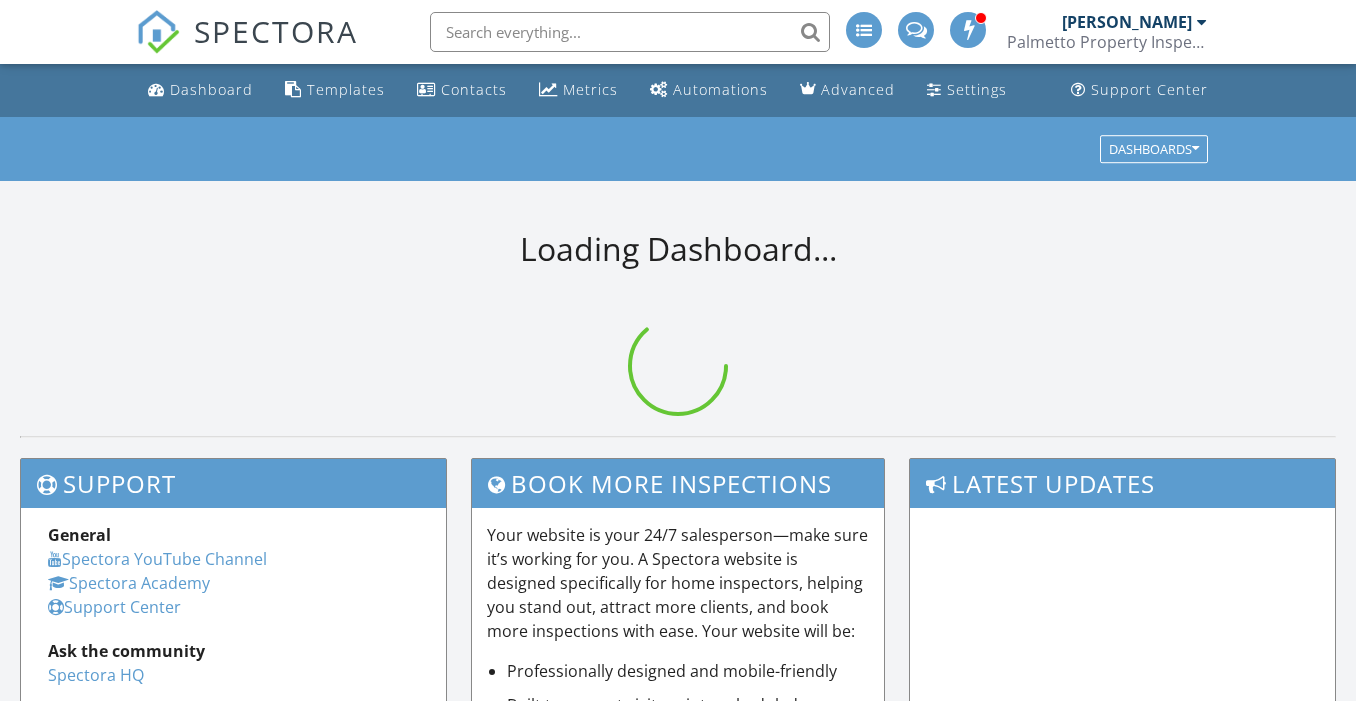 scroll, scrollTop: 0, scrollLeft: 0, axis: both 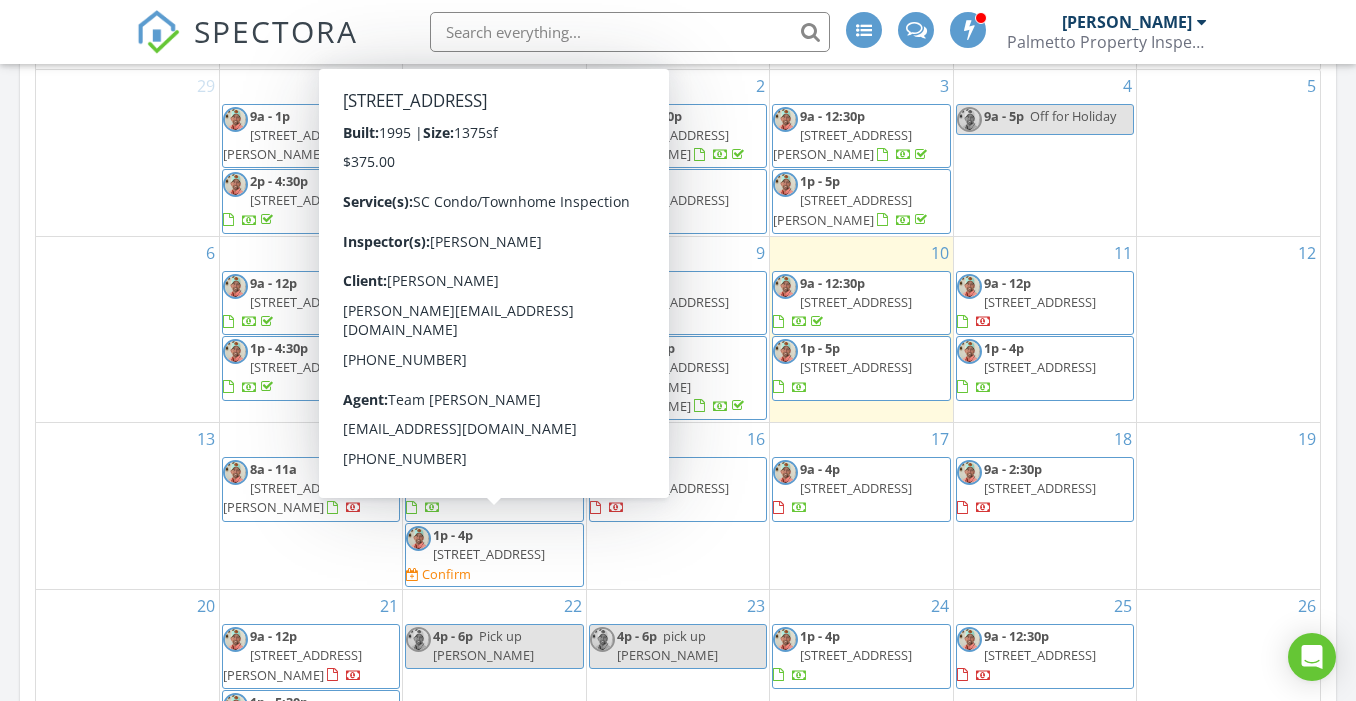 click on "[STREET_ADDRESS]" at bounding box center (489, 554) 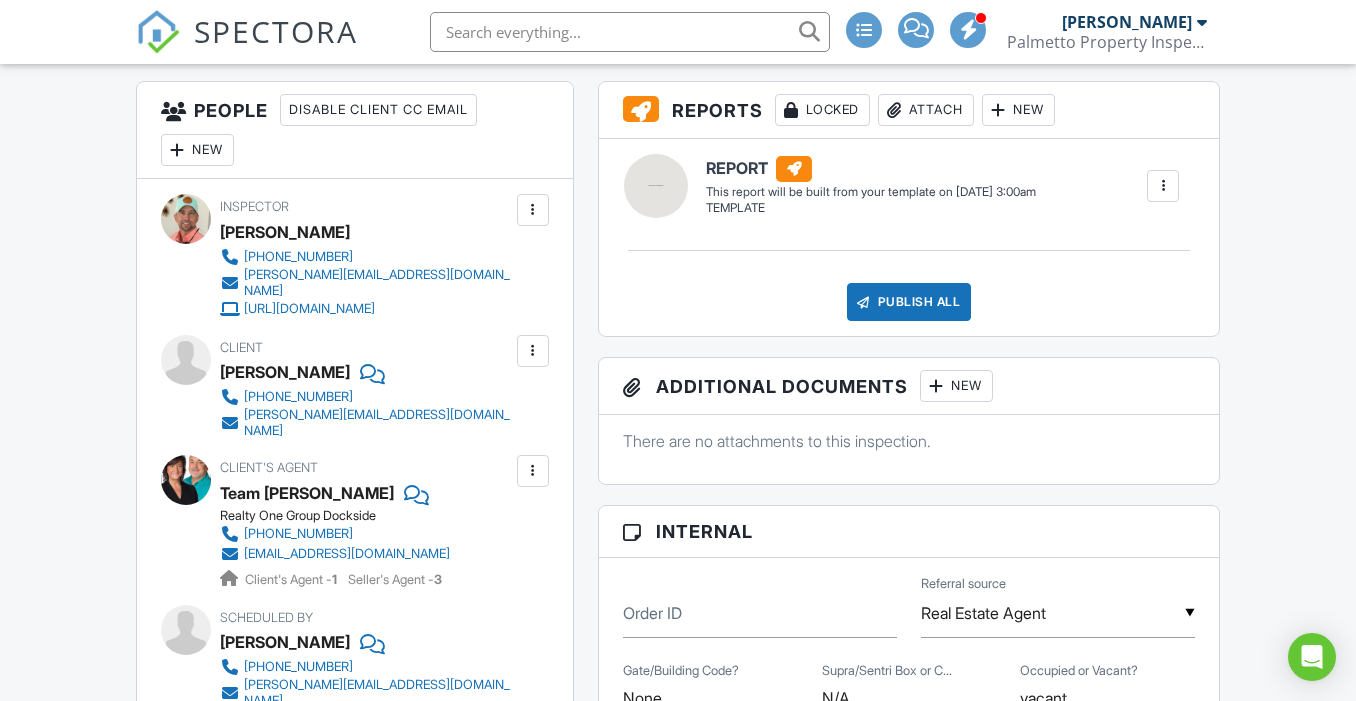 scroll, scrollTop: 0, scrollLeft: 0, axis: both 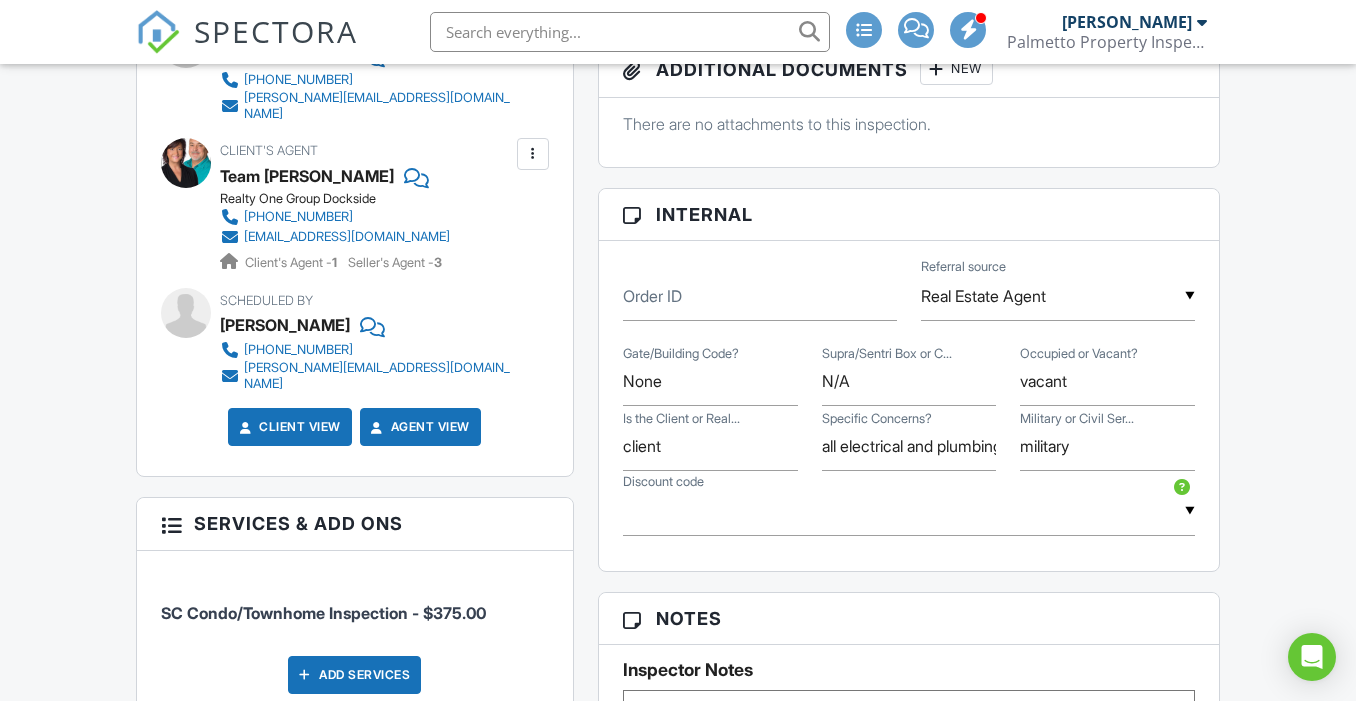 click on "Specific Concerns?
all electrical and plumbing" at bounding box center [909, 446] 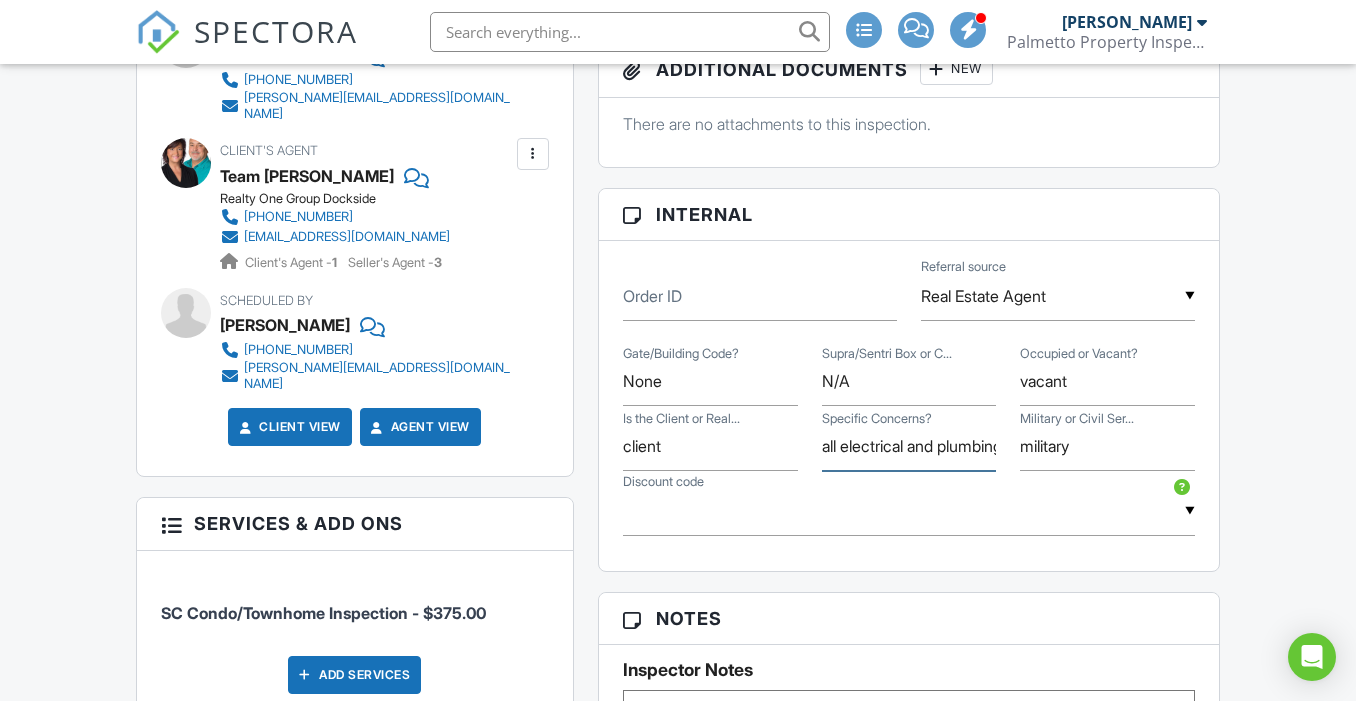 click on "all electrical and plumbing" at bounding box center (909, 446) 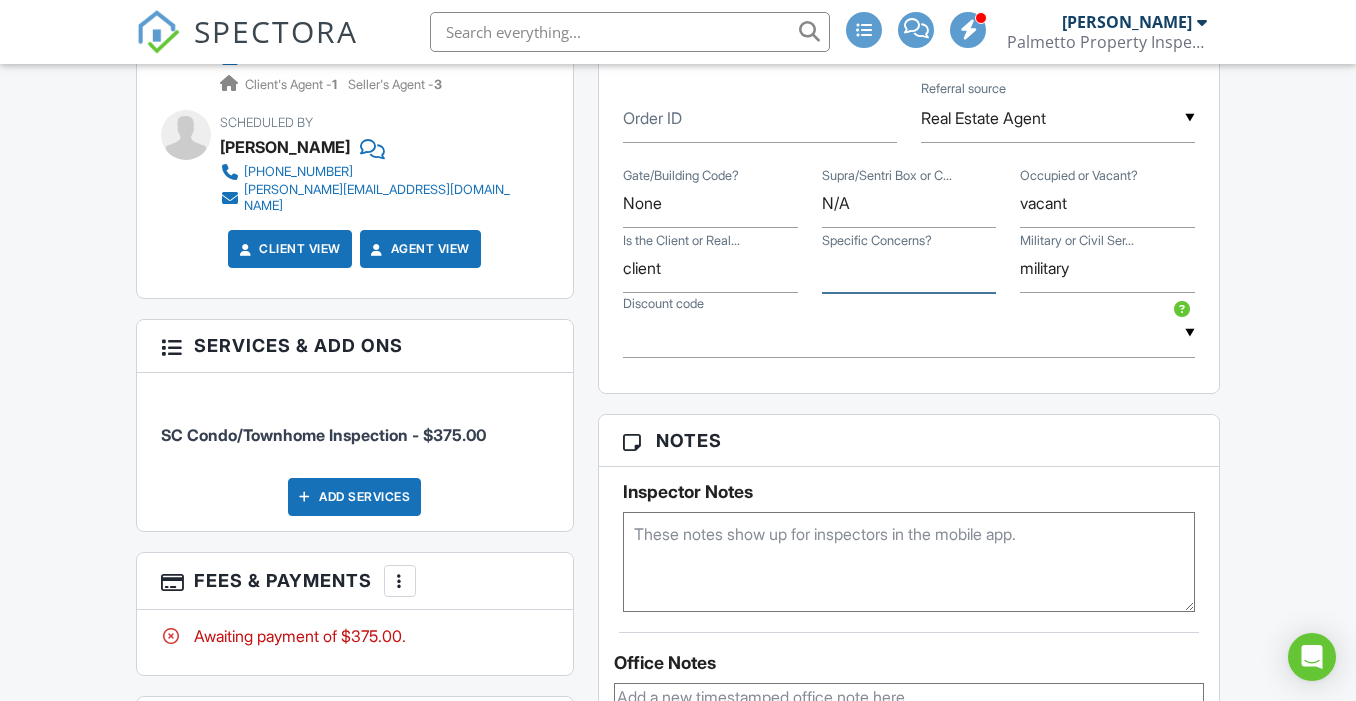 scroll, scrollTop: 1276, scrollLeft: 0, axis: vertical 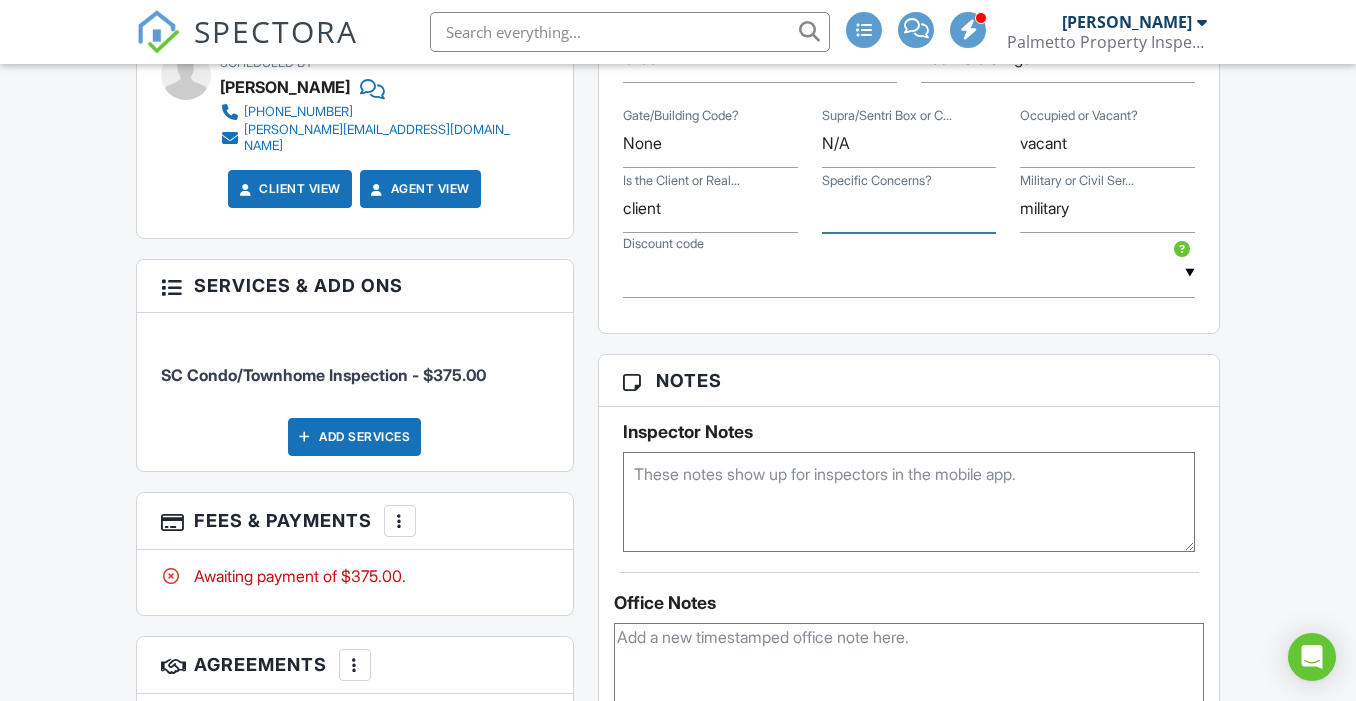 type 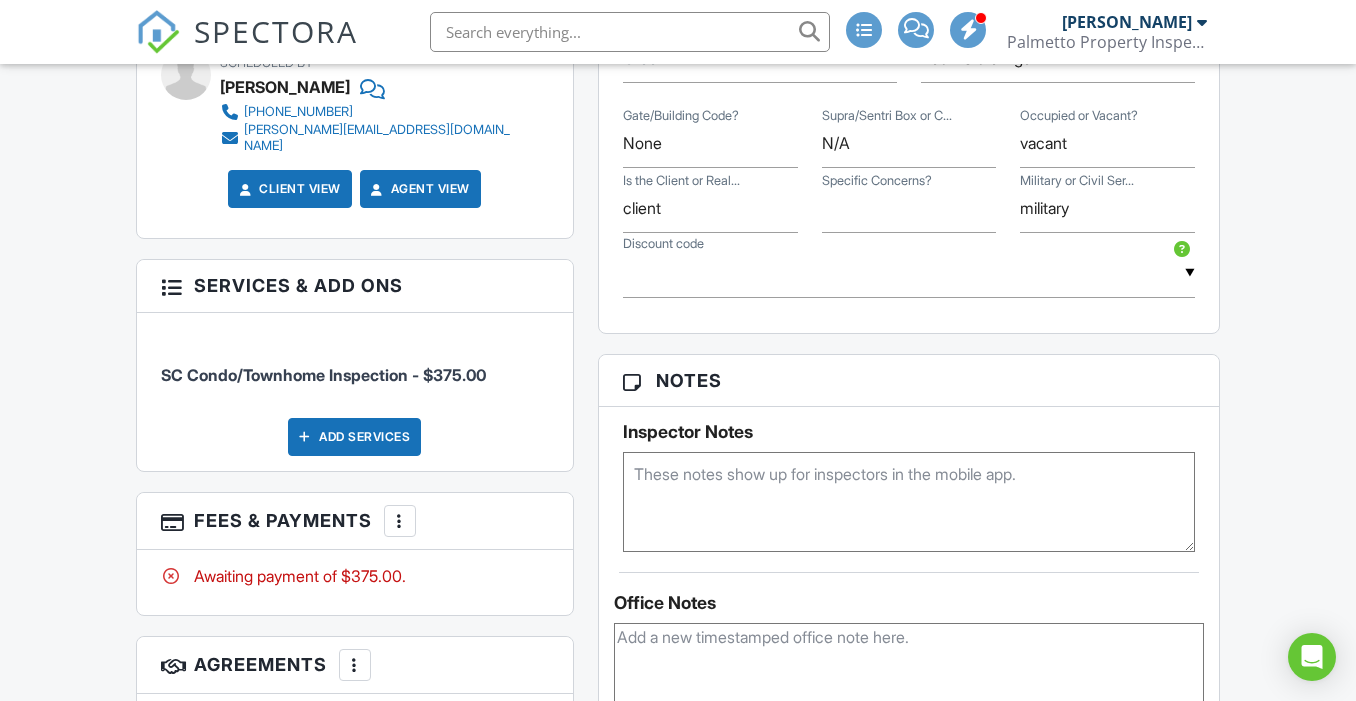 click at bounding box center [909, 502] 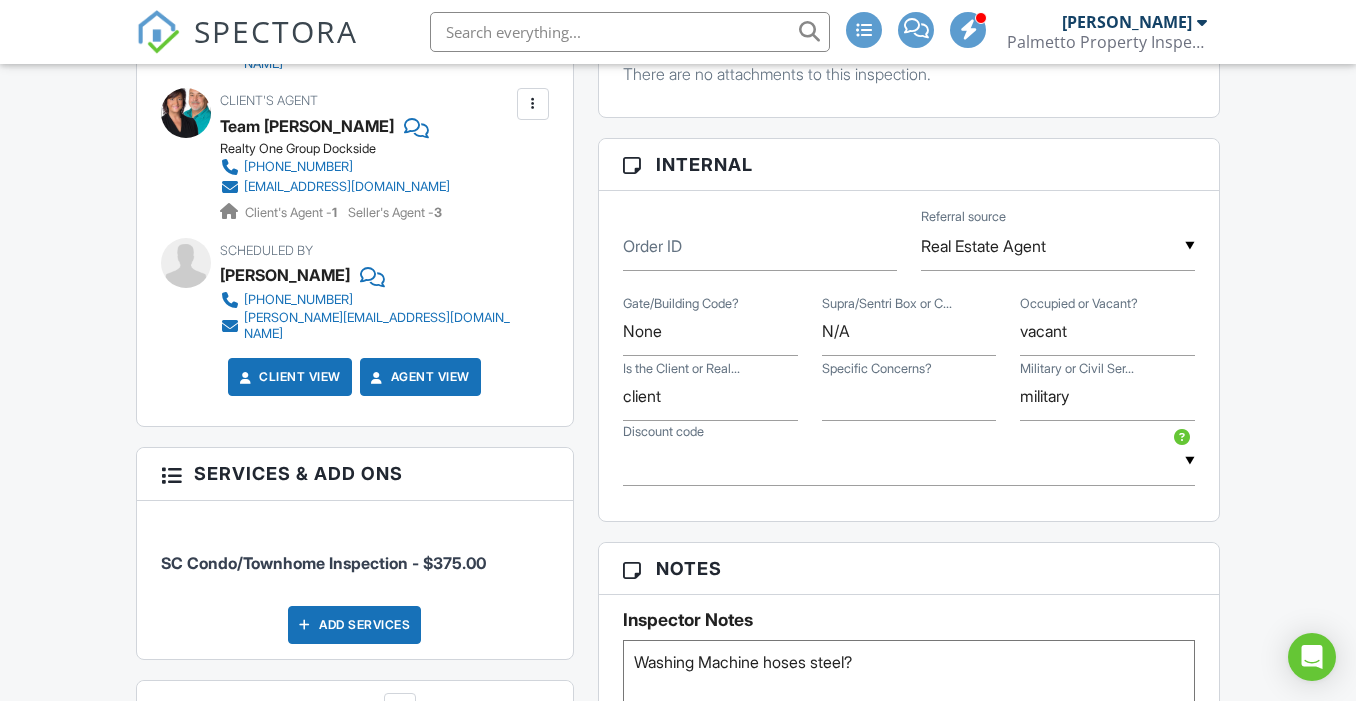 scroll, scrollTop: 1072, scrollLeft: 0, axis: vertical 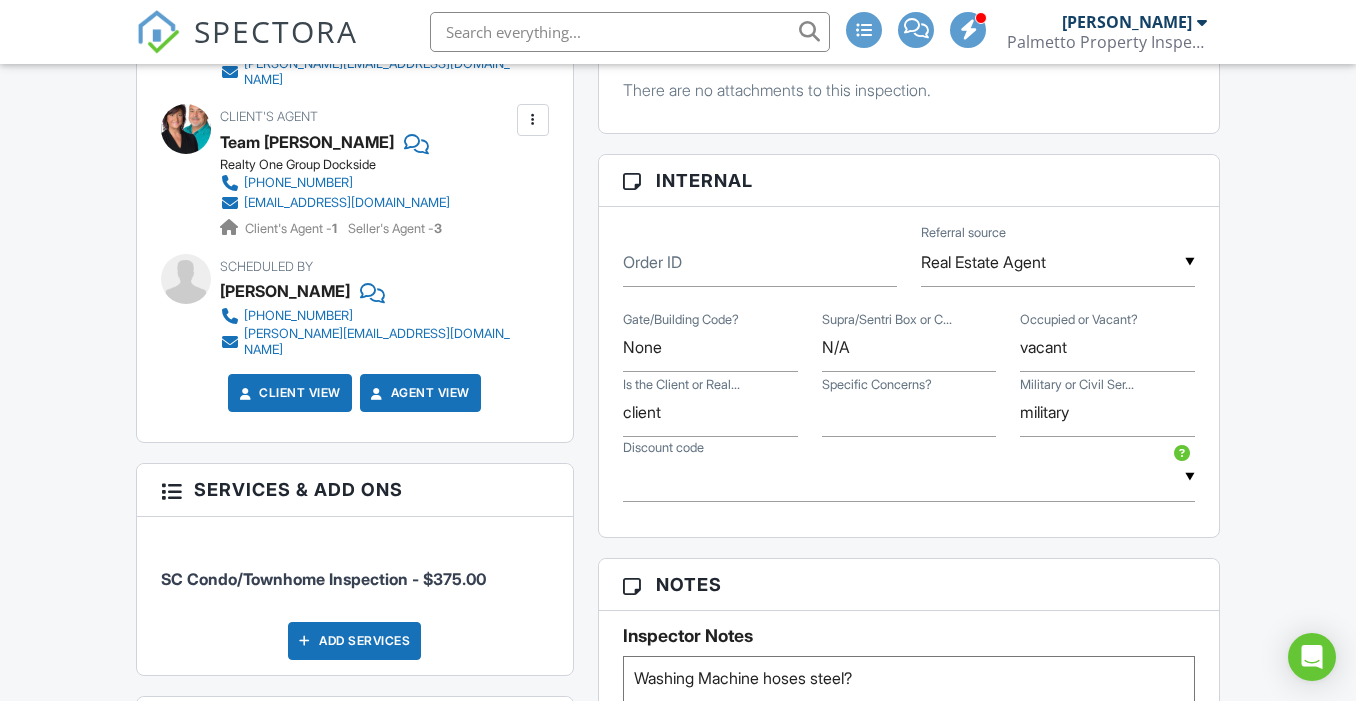 type on "Washing Machine hoses steel?" 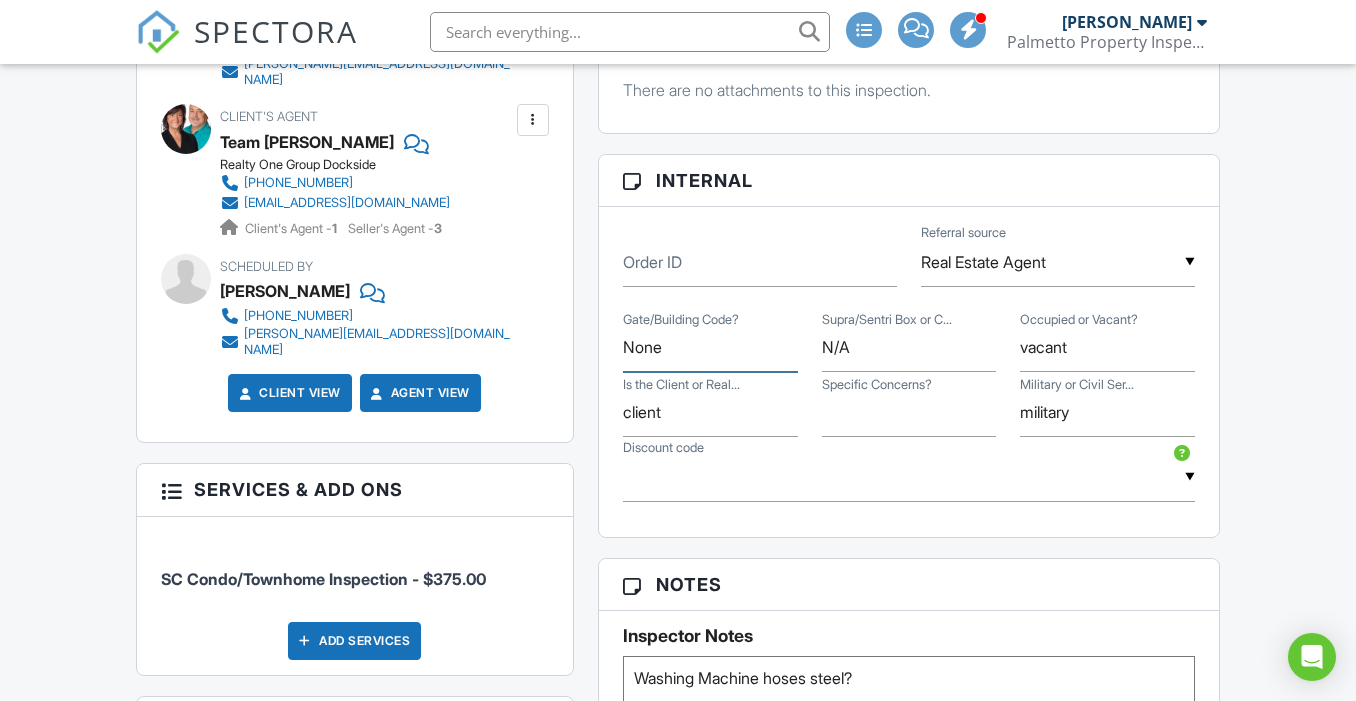 click on "None" at bounding box center [710, 347] 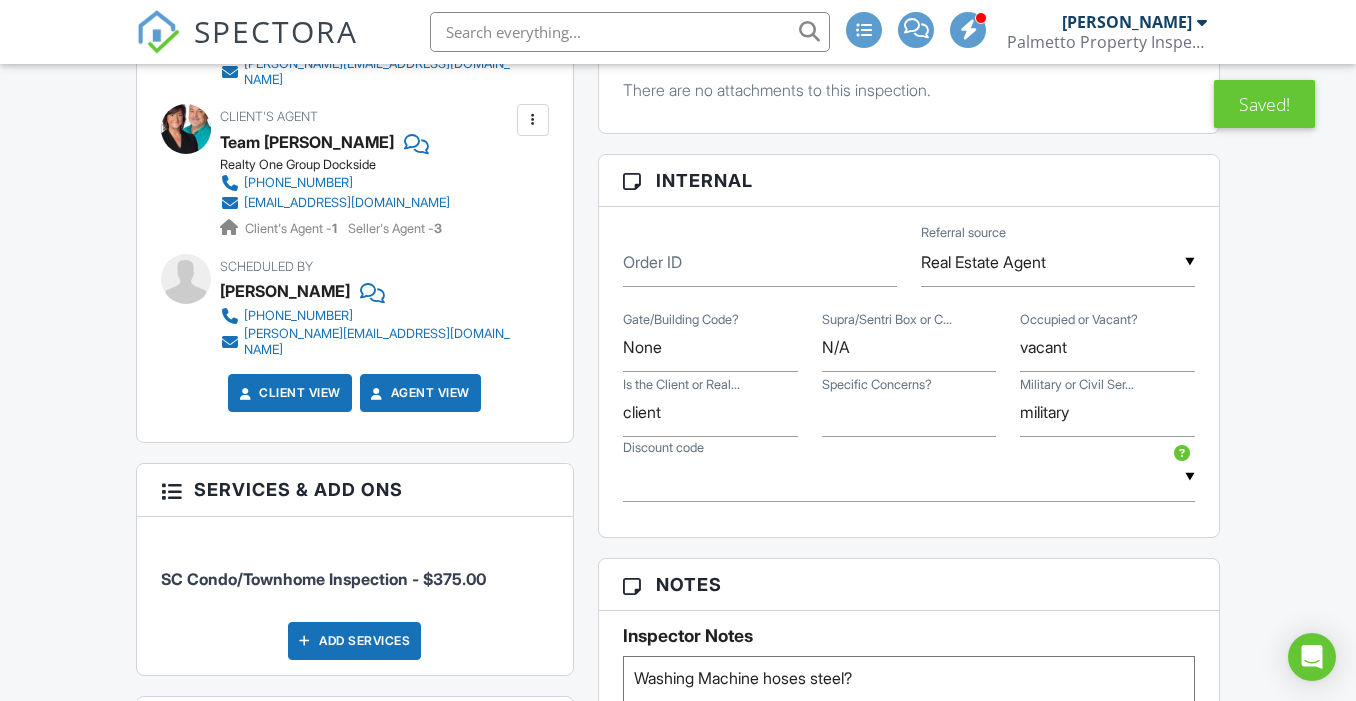 click on "Discount code" at bounding box center [663, 448] 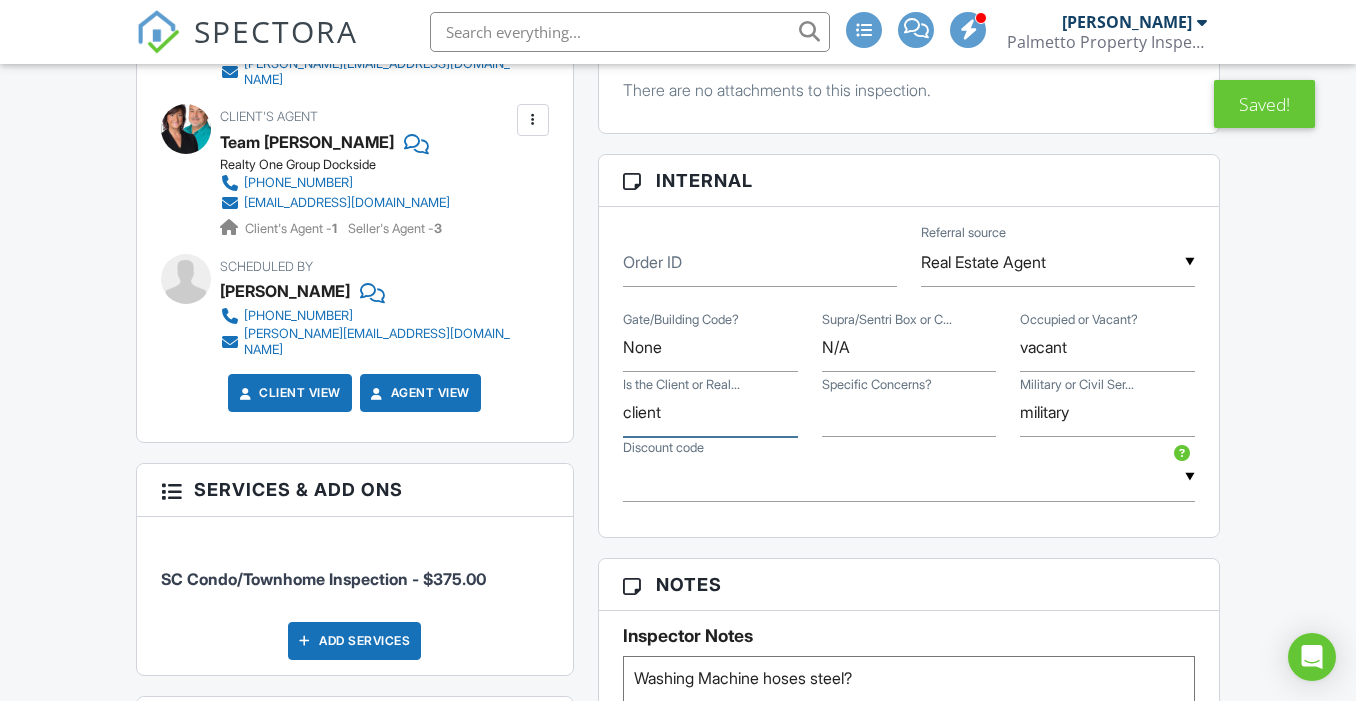 click on "client" at bounding box center [710, 412] 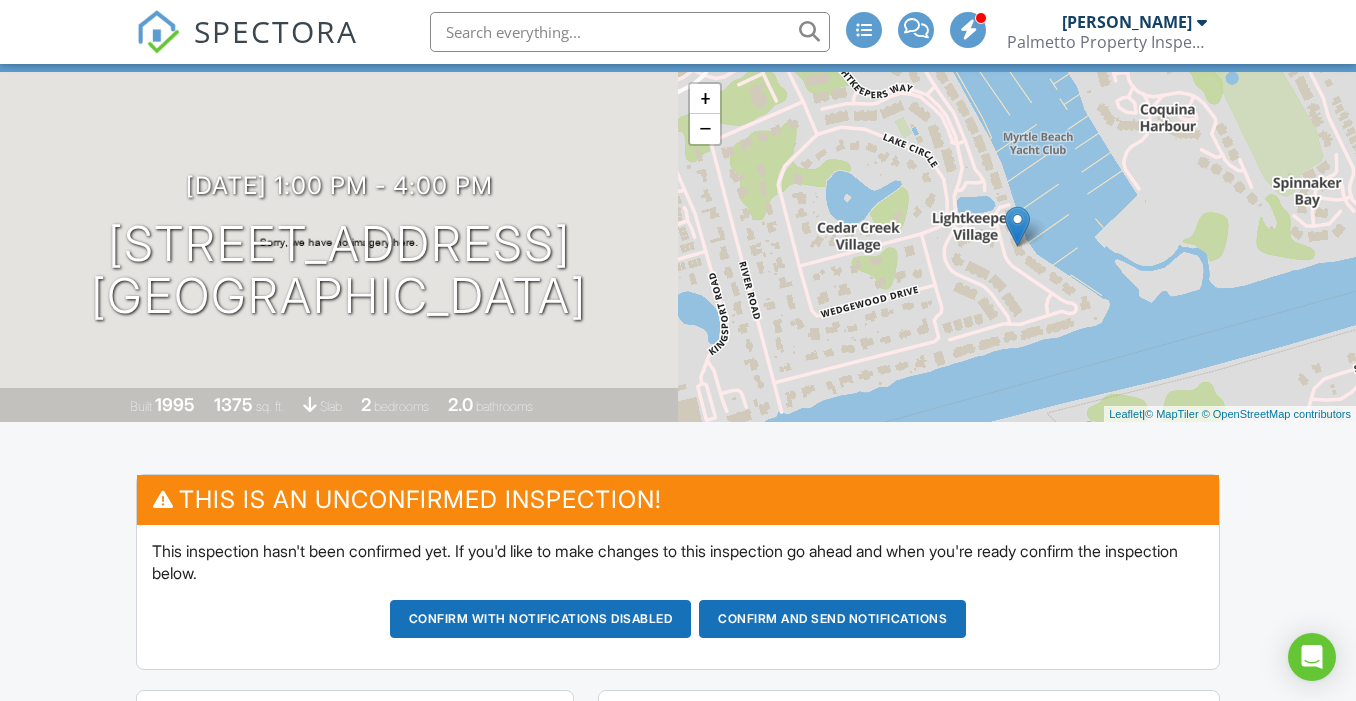 scroll, scrollTop: 128, scrollLeft: 0, axis: vertical 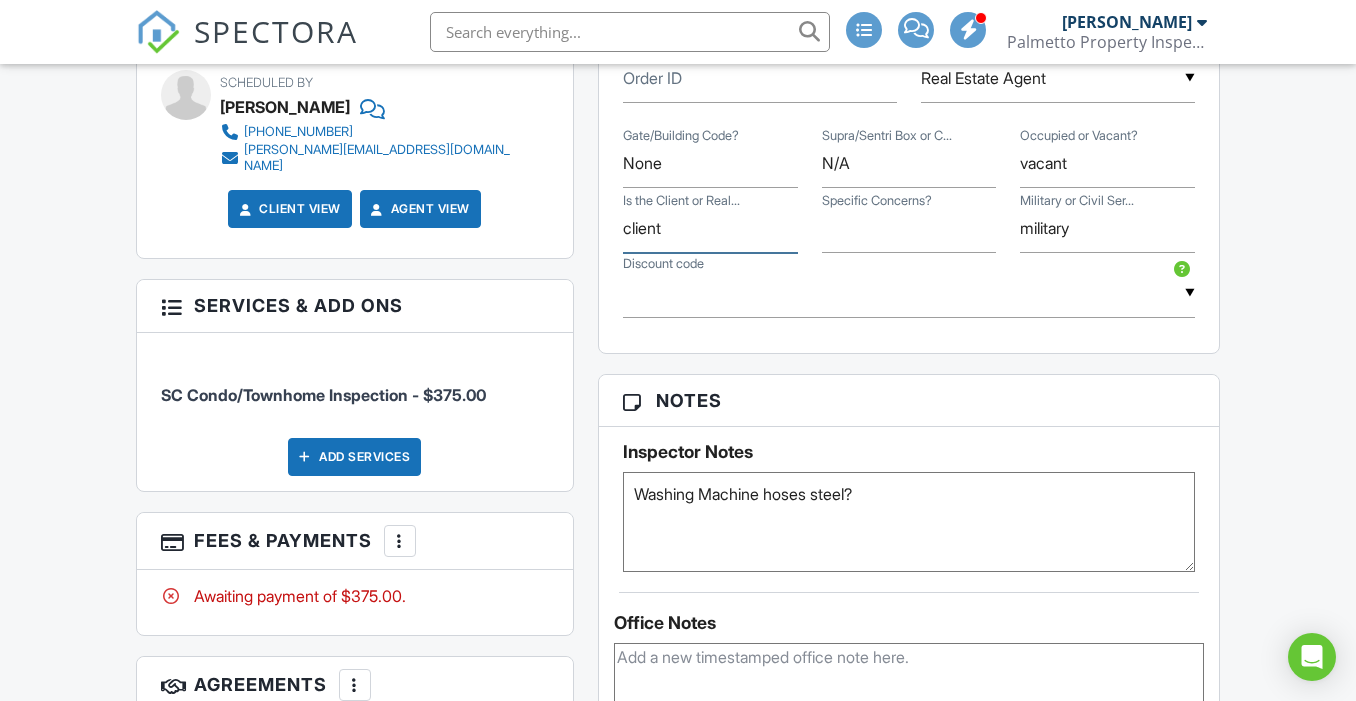 click on "client" at bounding box center [710, 228] 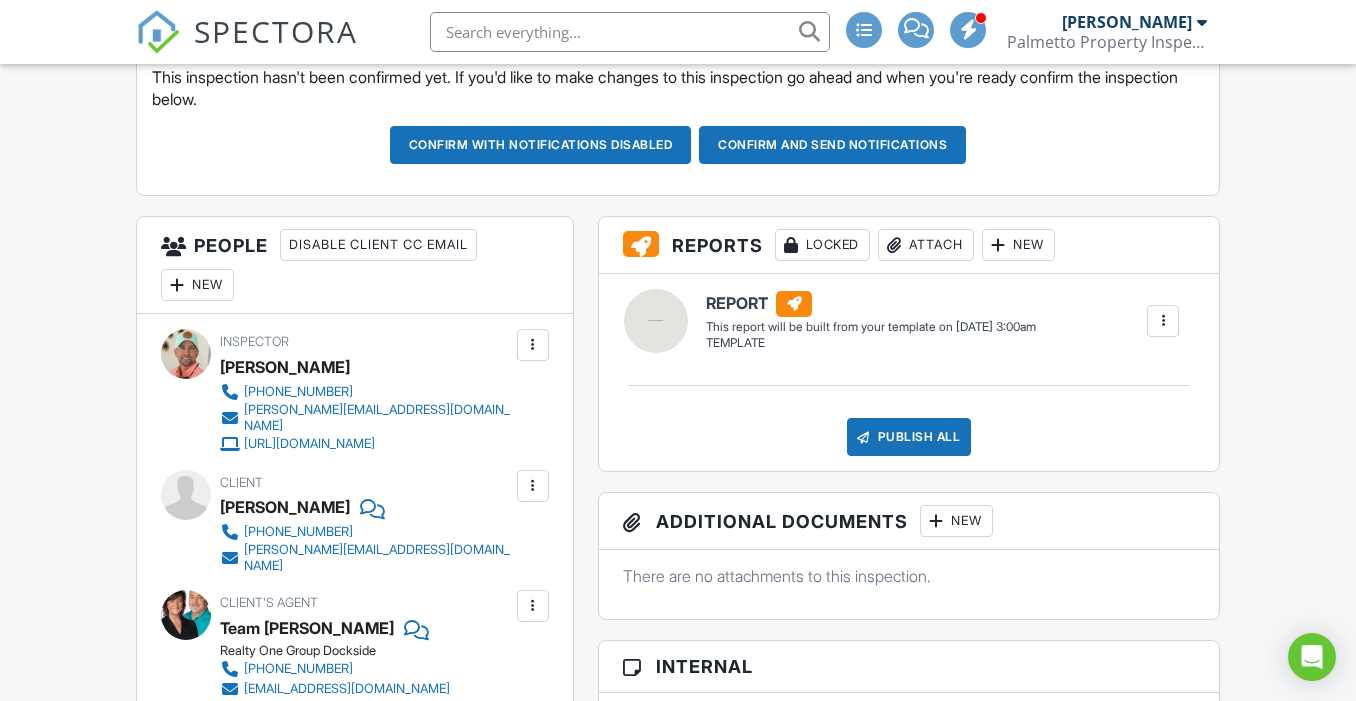 scroll, scrollTop: 579, scrollLeft: 0, axis: vertical 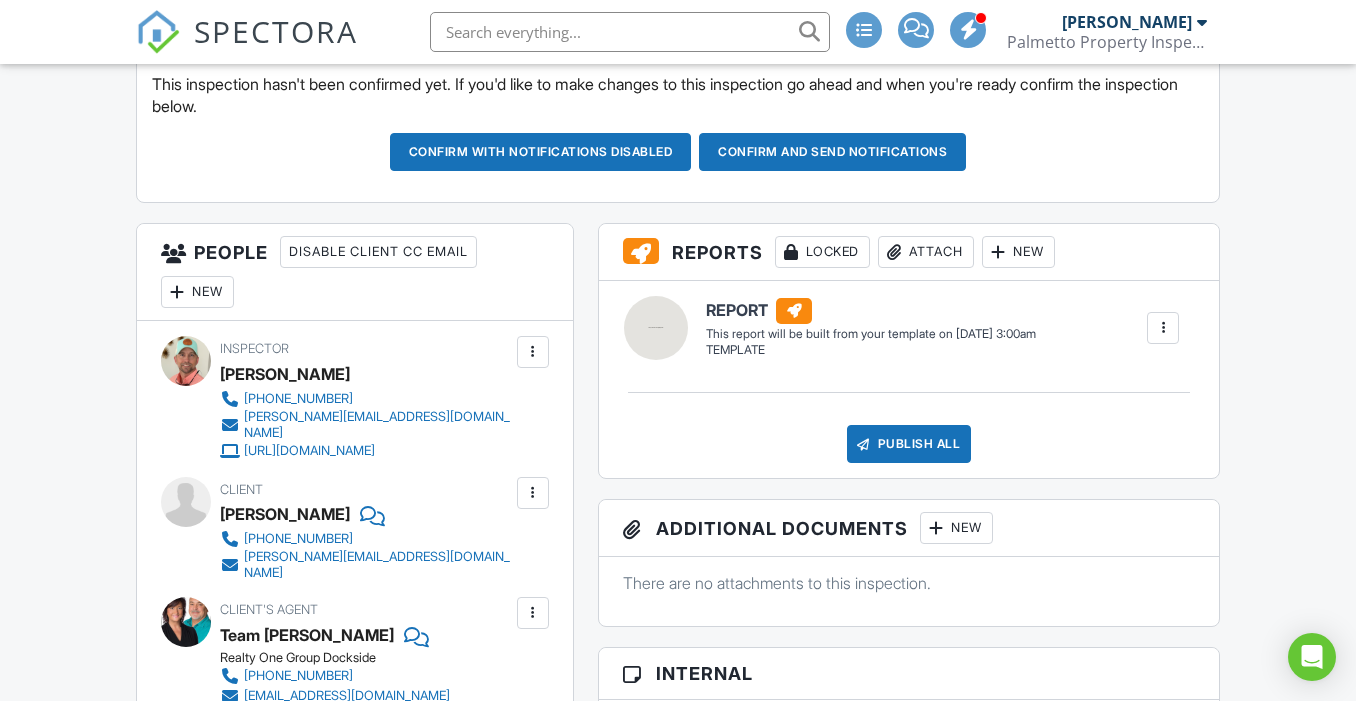 type on "Client" 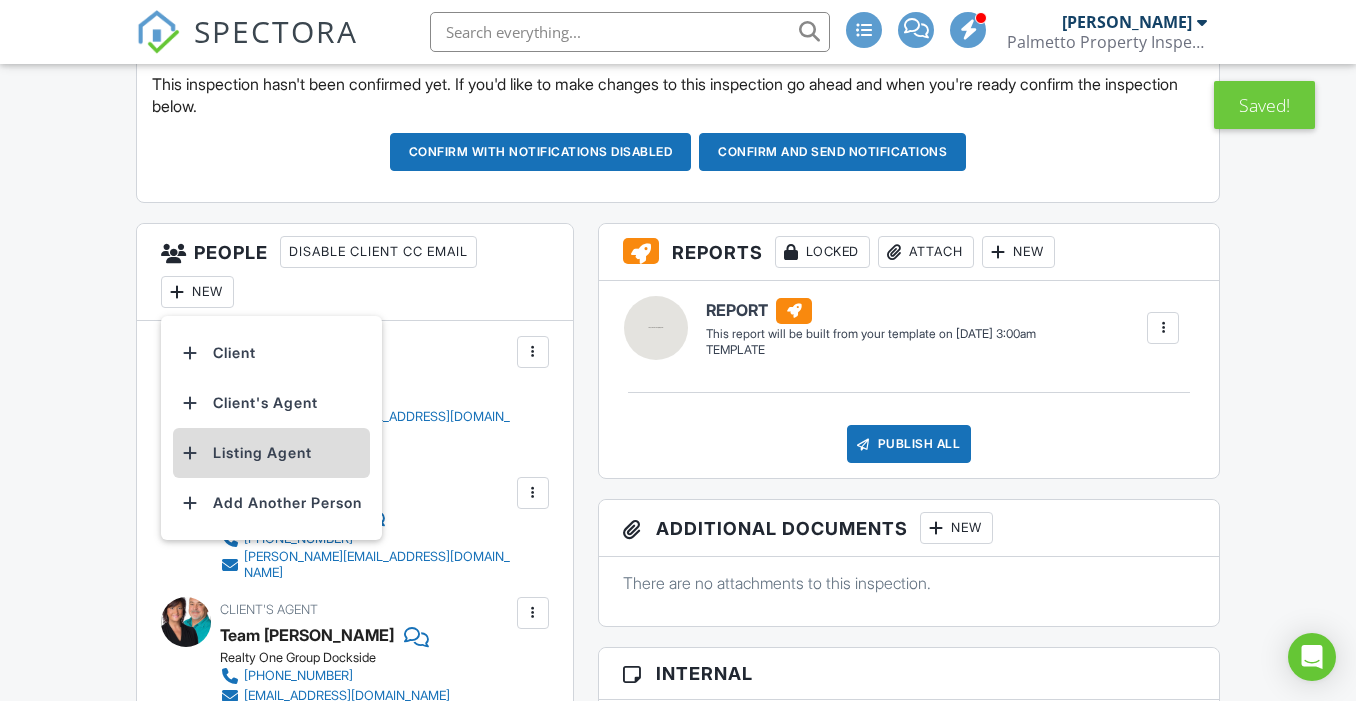 click on "Listing Agent" at bounding box center (271, 453) 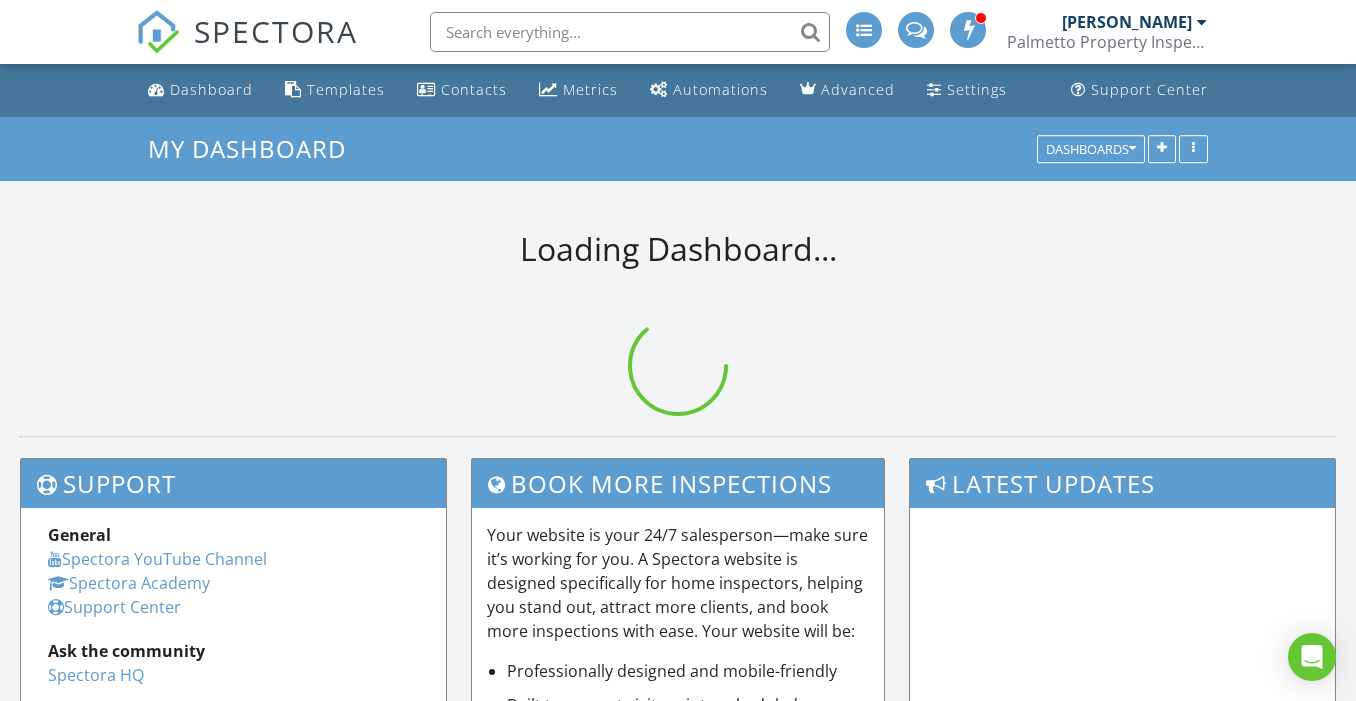 scroll, scrollTop: 0, scrollLeft: 0, axis: both 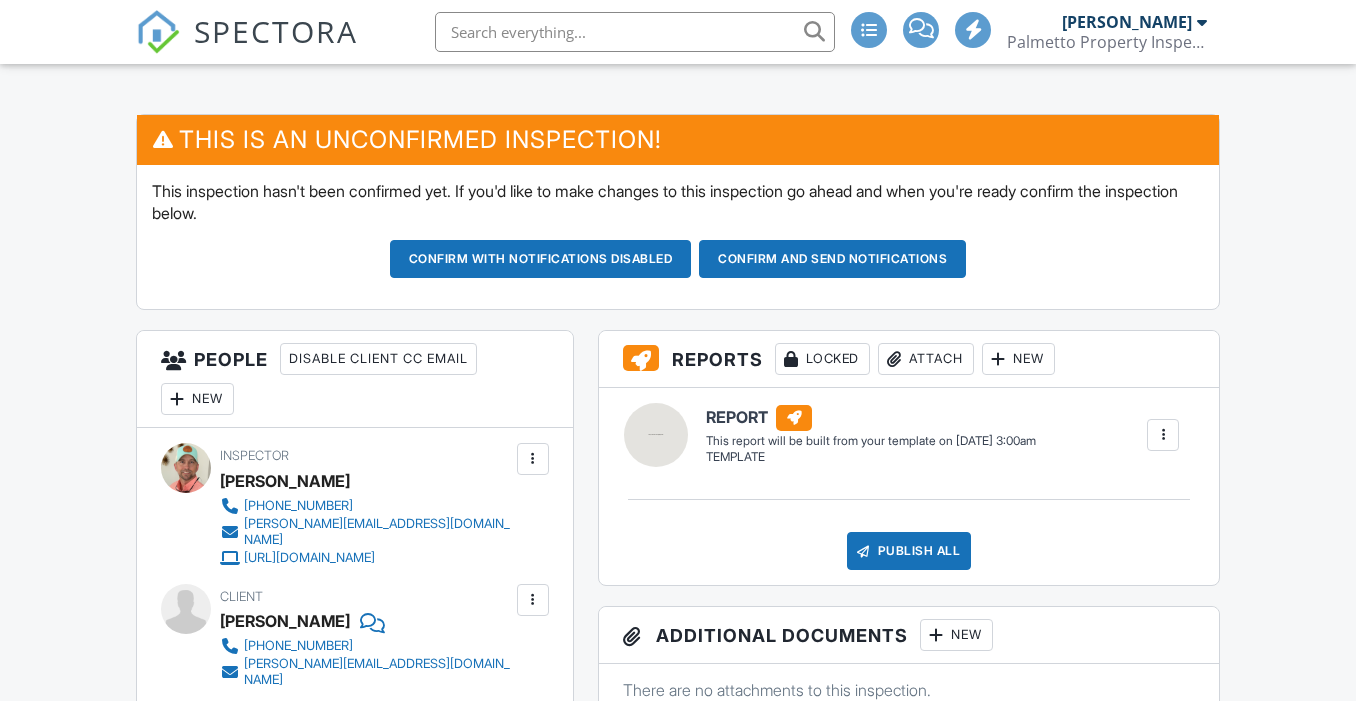 click on "New" at bounding box center (197, 399) 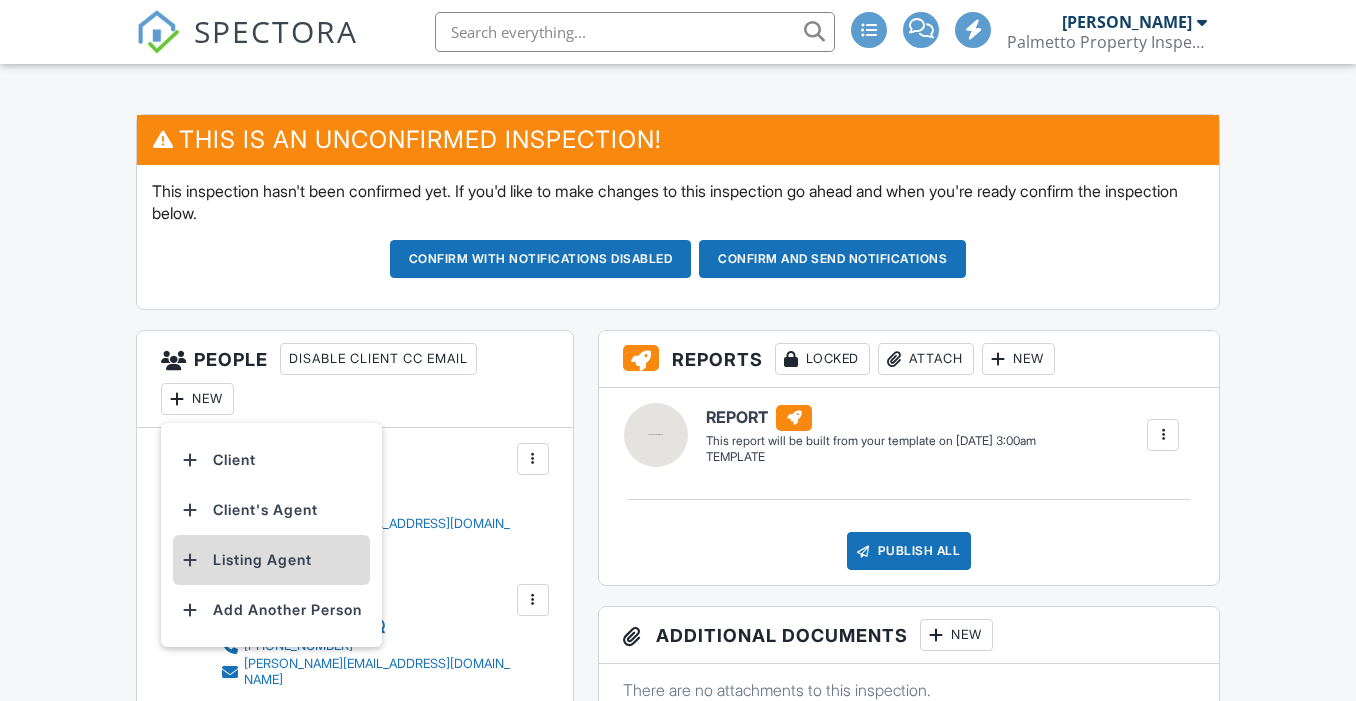 click on "Listing Agent" at bounding box center (271, 560) 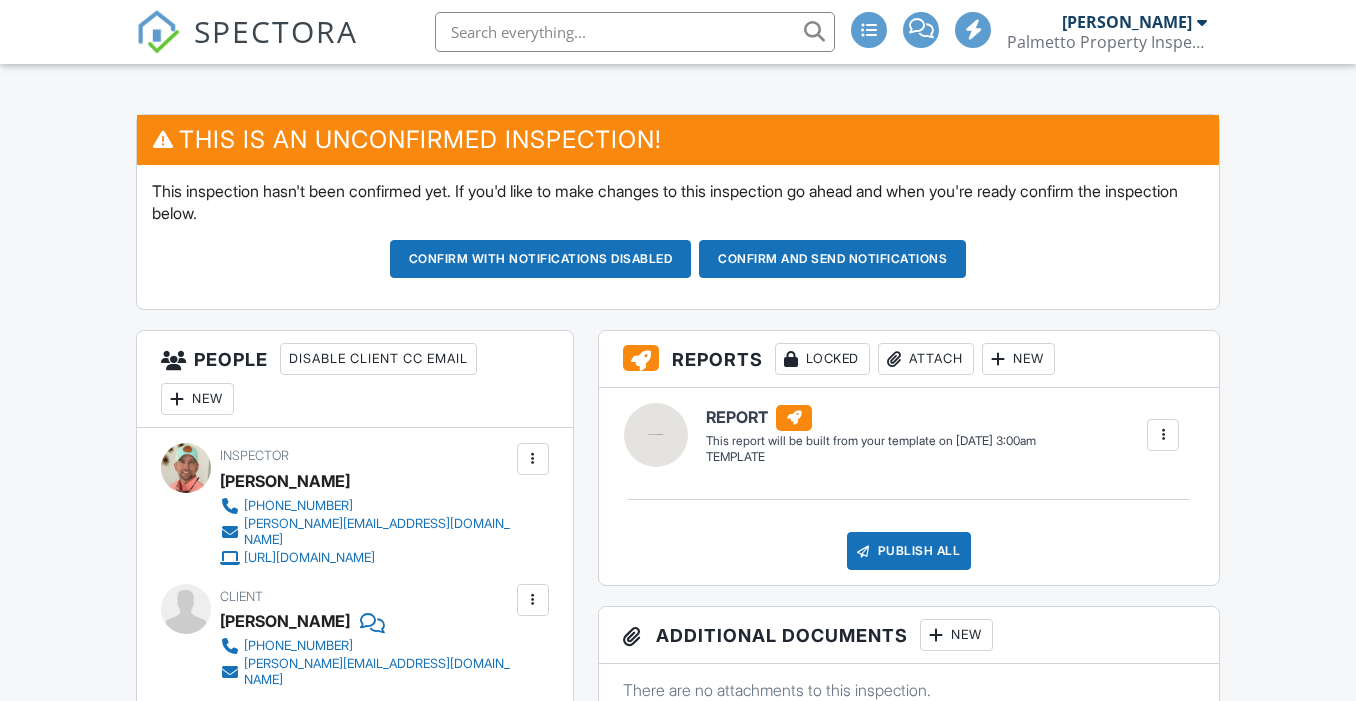 scroll, scrollTop: 472, scrollLeft: 0, axis: vertical 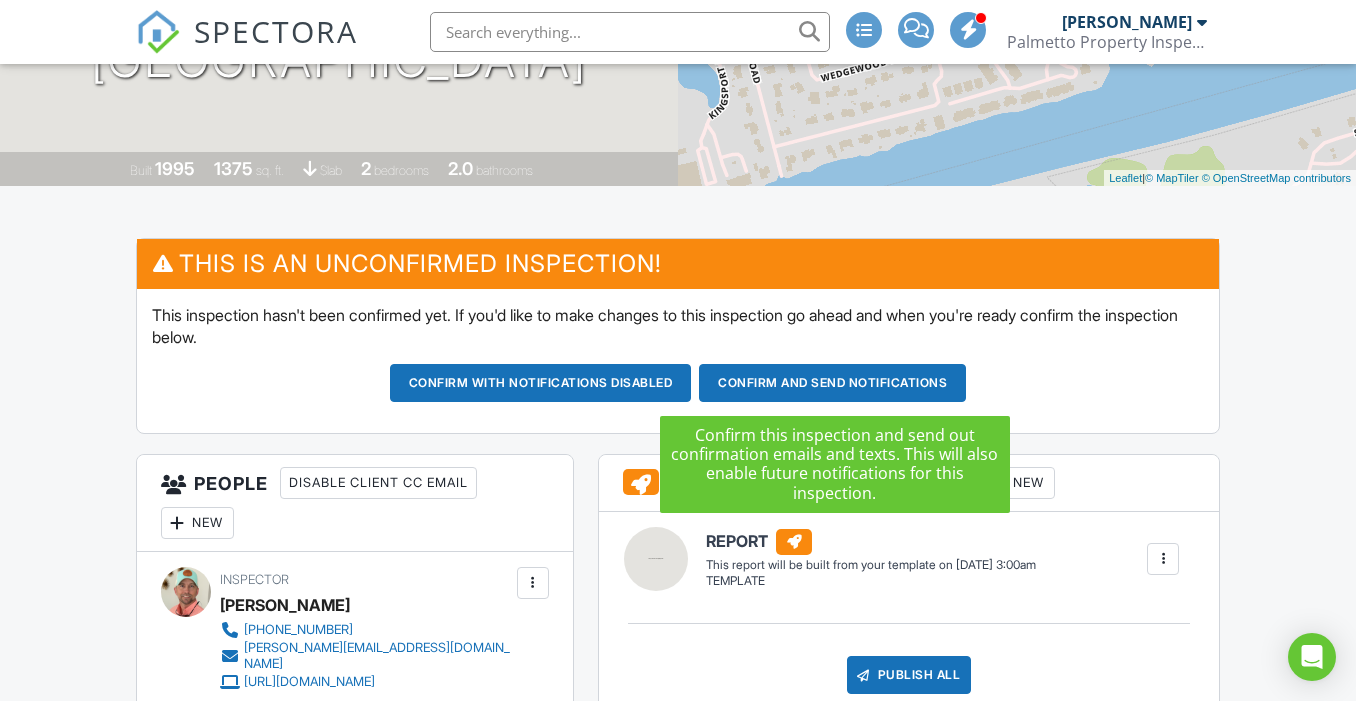 click on "Confirm and send notifications" at bounding box center (541, 383) 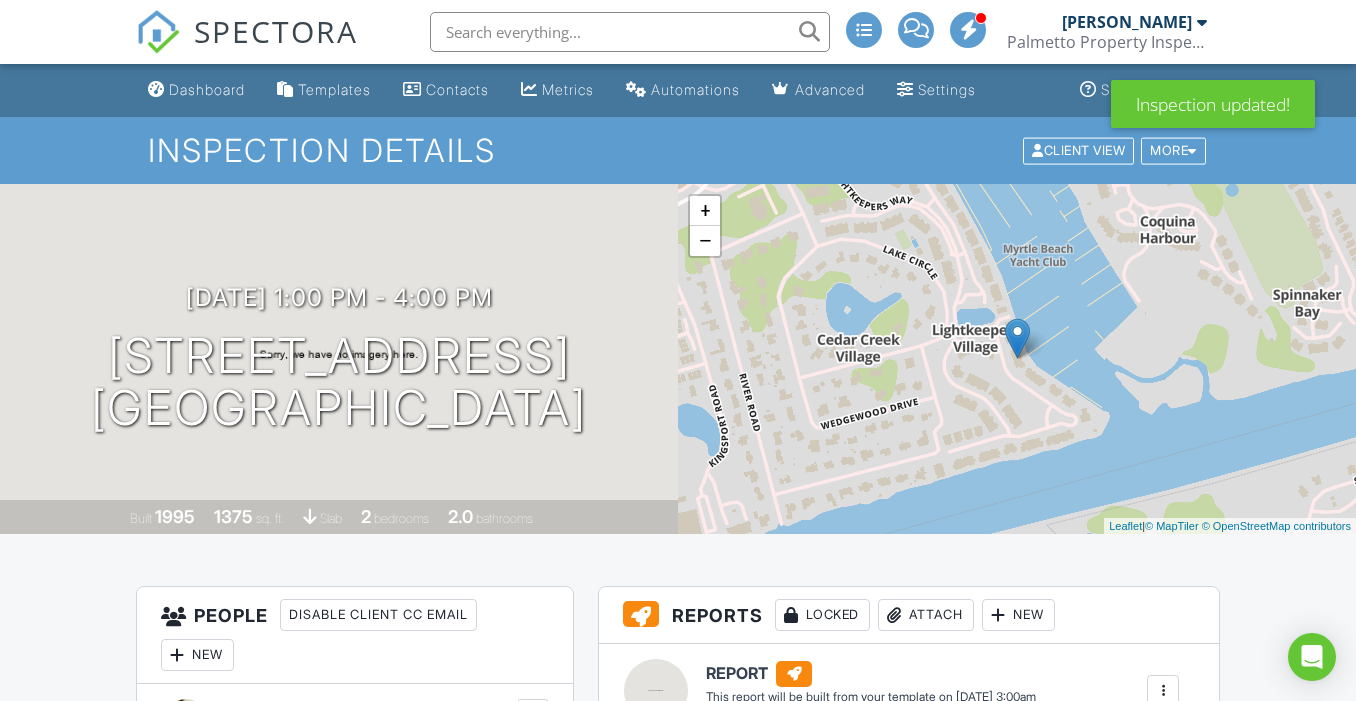 scroll, scrollTop: 0, scrollLeft: 0, axis: both 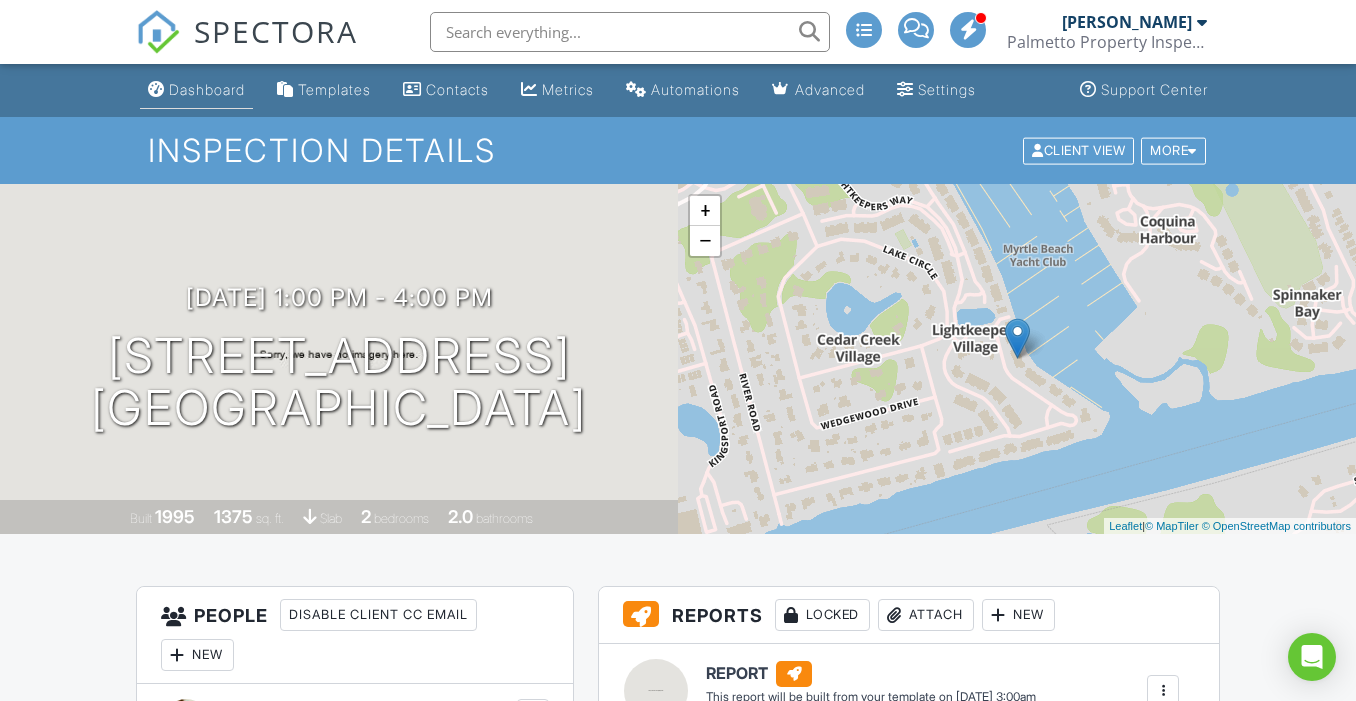 click on "Dashboard" at bounding box center (207, 89) 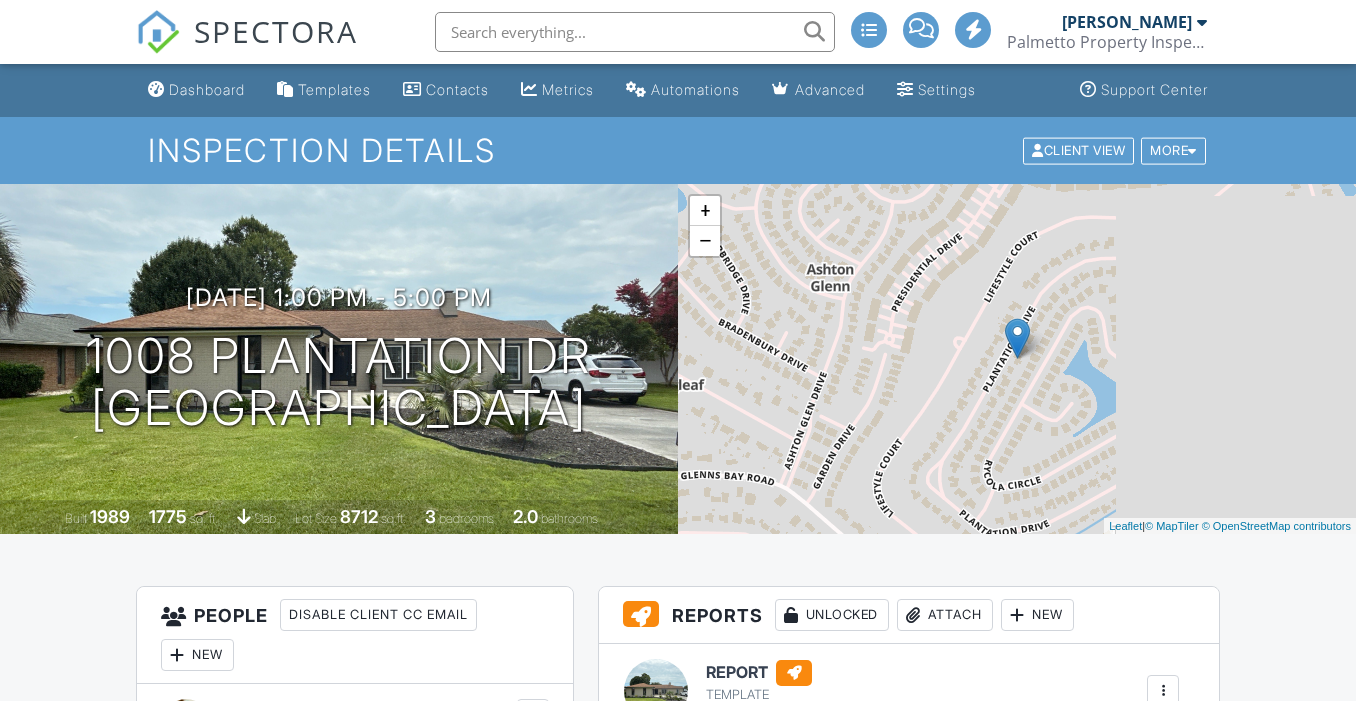 scroll, scrollTop: 0, scrollLeft: 0, axis: both 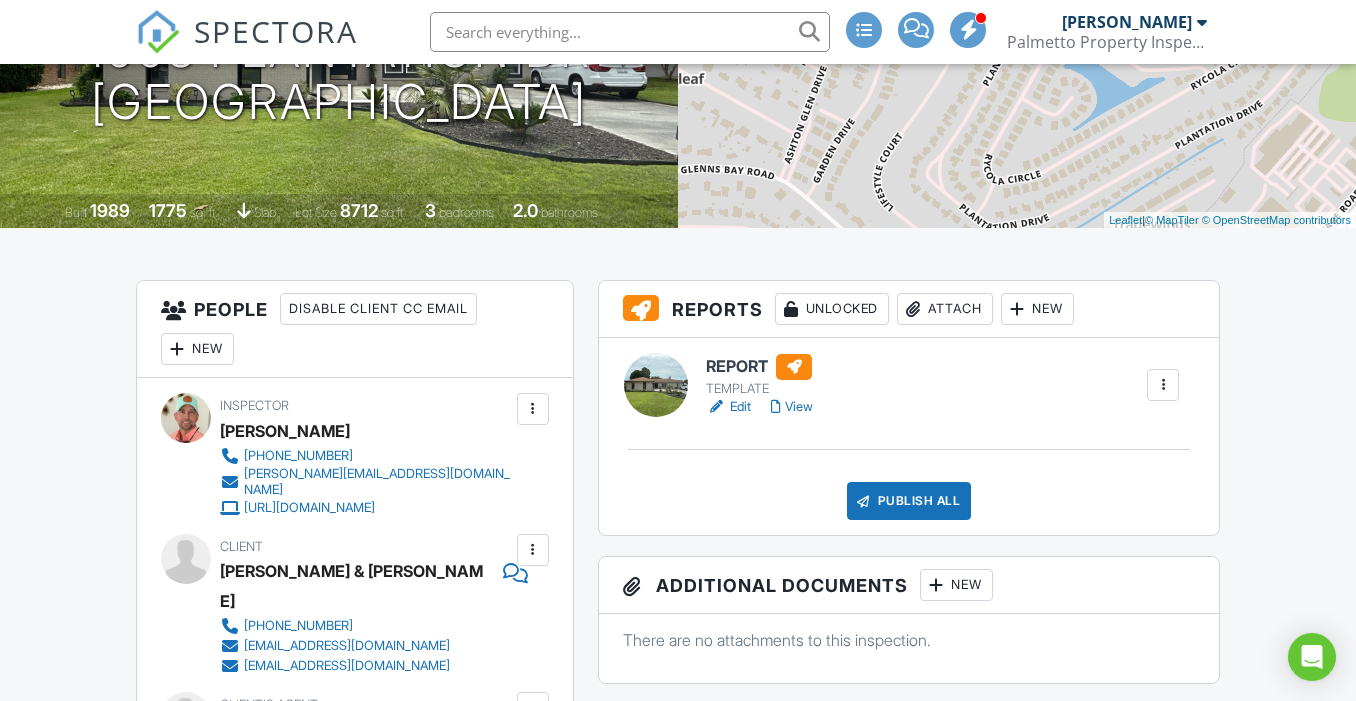 click on "Edit" at bounding box center (728, 407) 